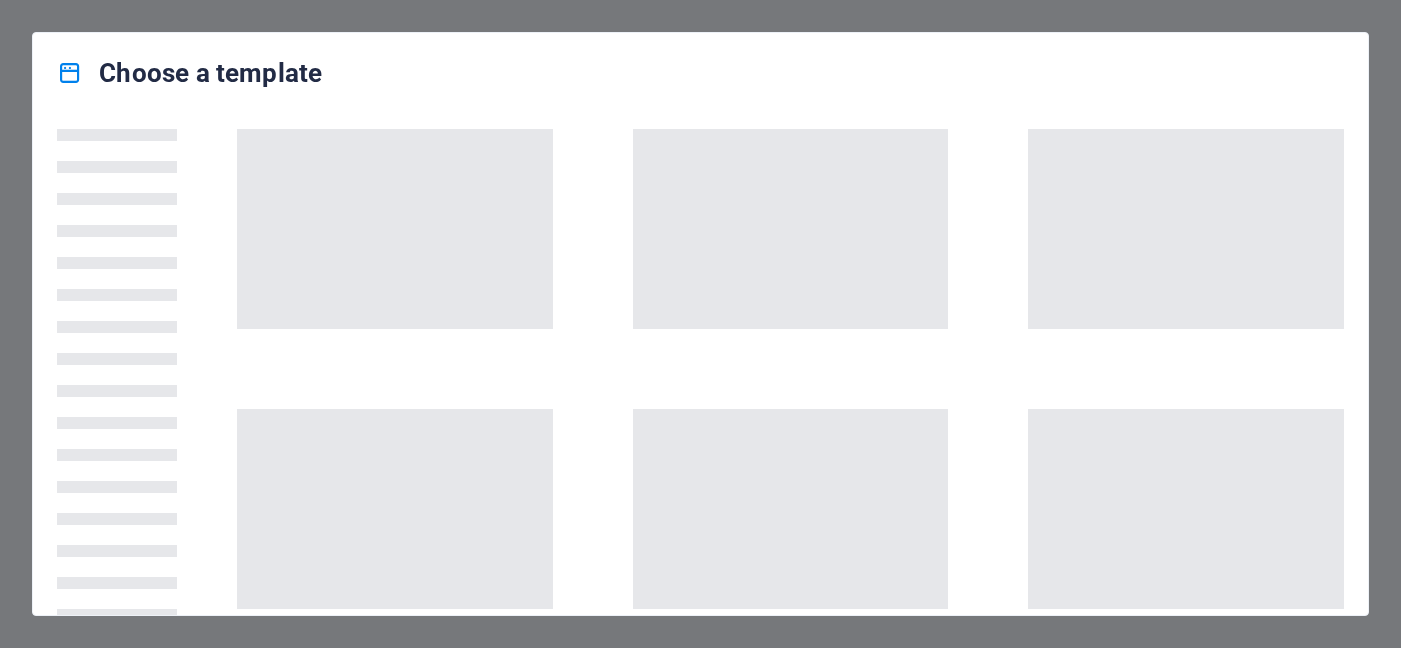 scroll, scrollTop: 0, scrollLeft: 0, axis: both 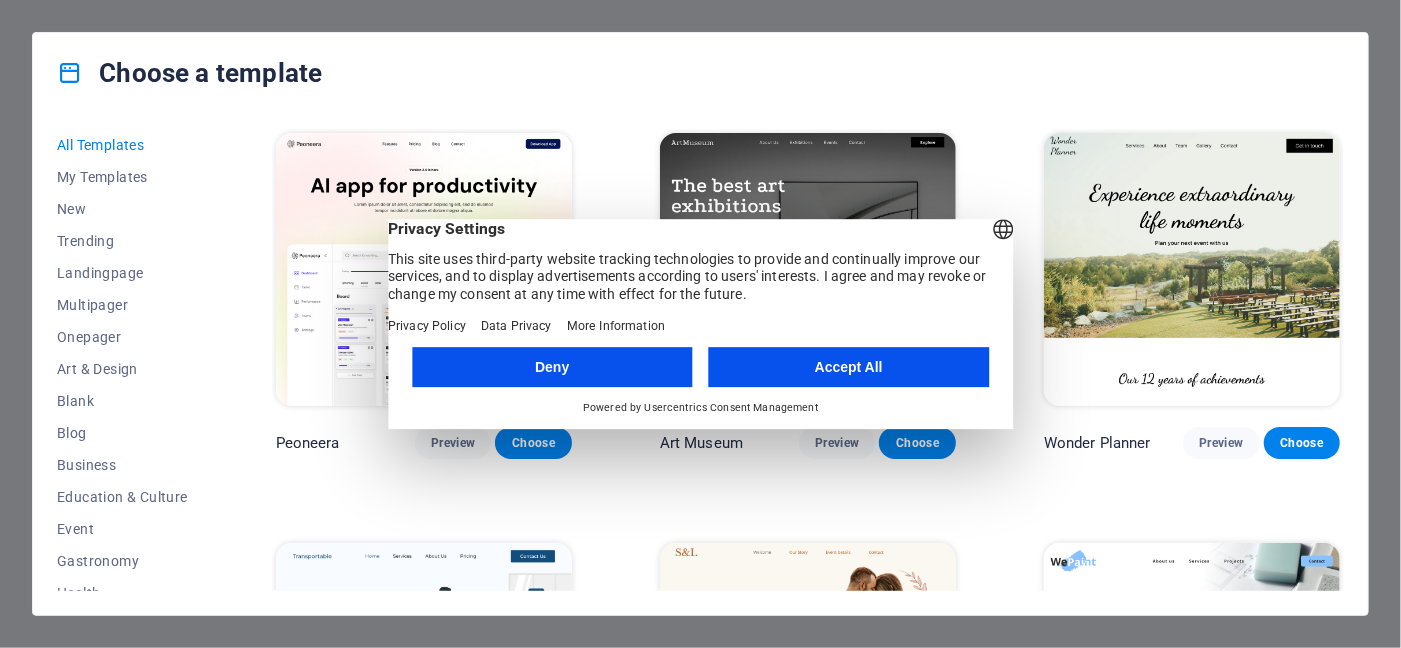 click on "Deny" at bounding box center [552, 367] 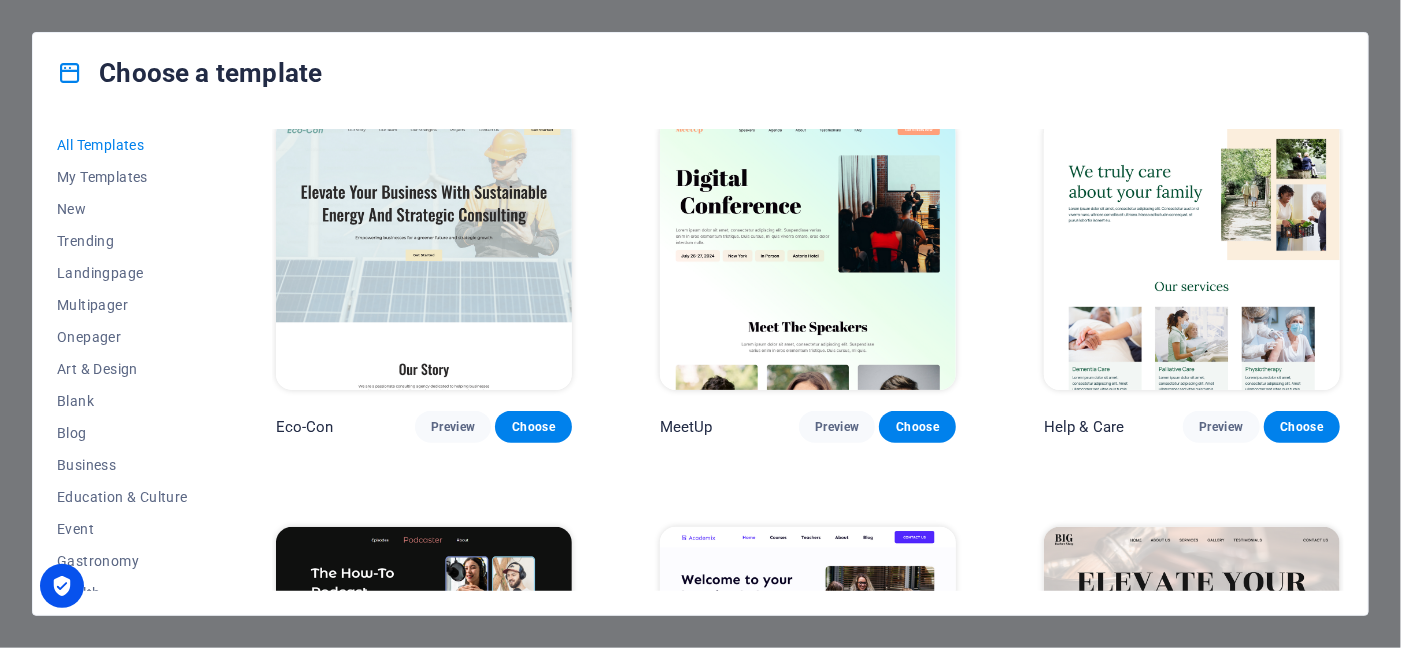scroll, scrollTop: 0, scrollLeft: 0, axis: both 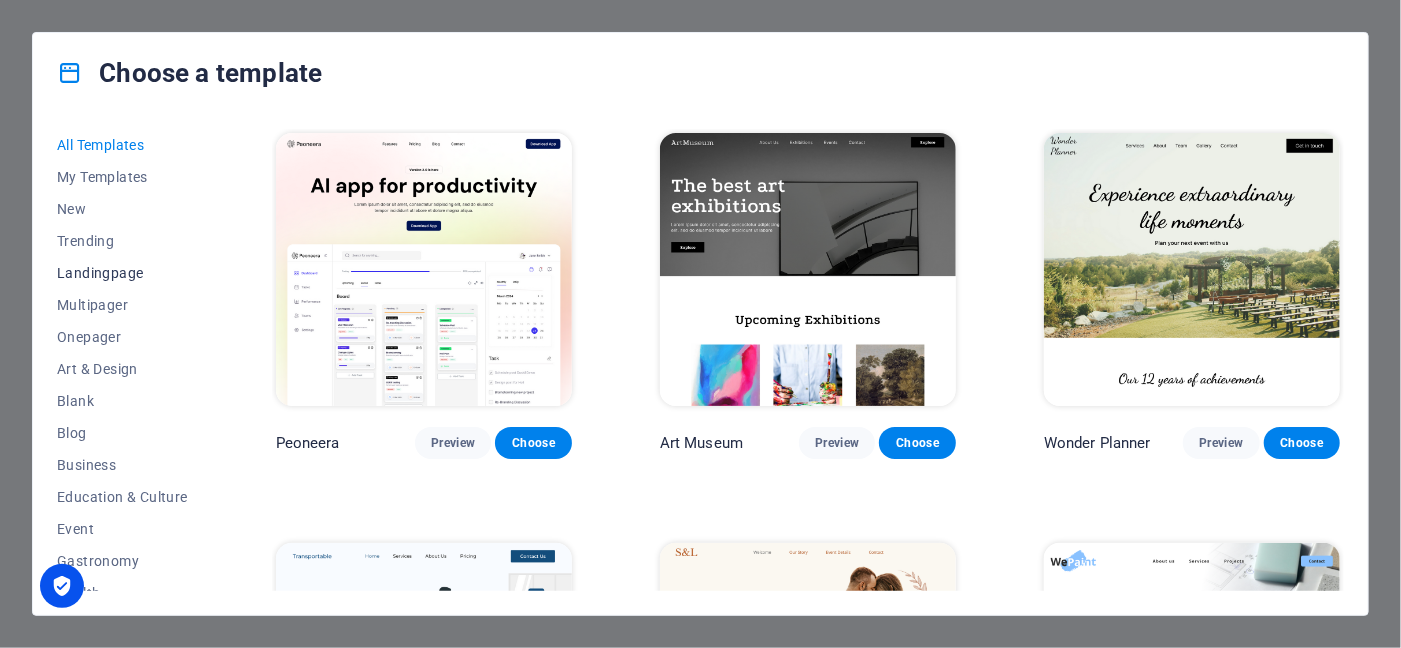click on "Landingpage" at bounding box center [122, 273] 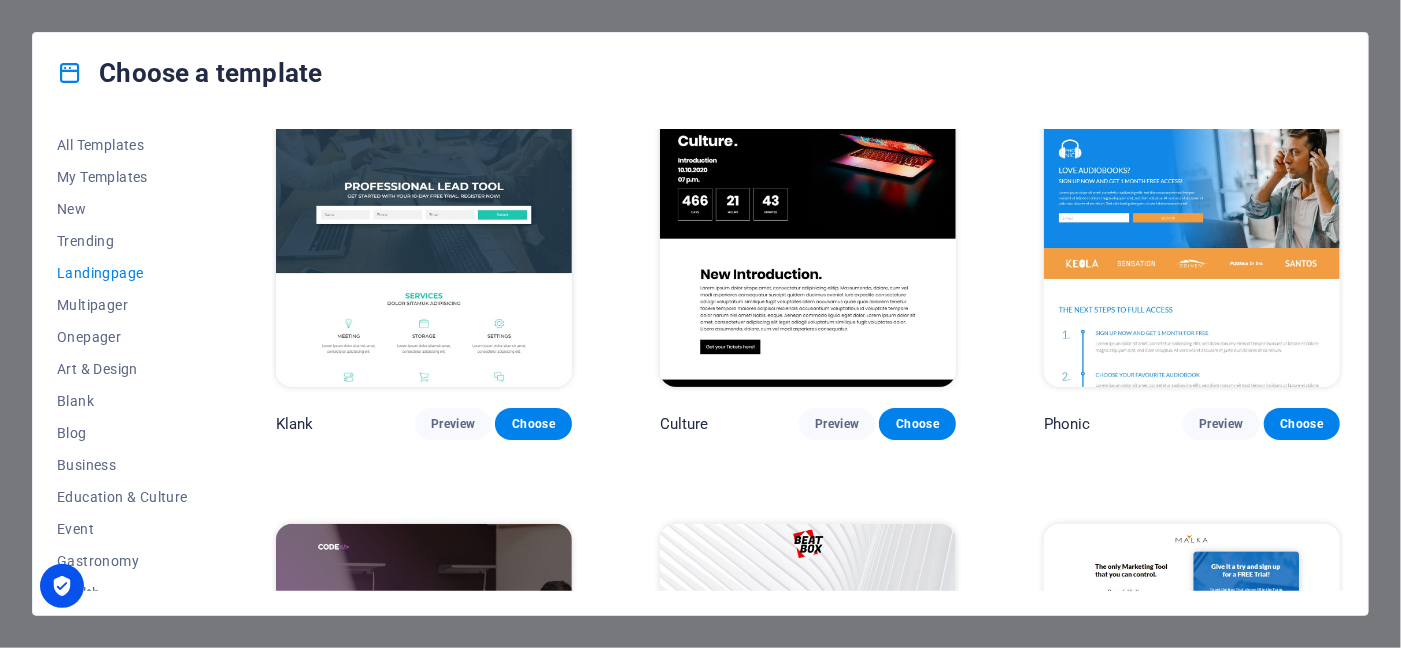 scroll, scrollTop: 0, scrollLeft: 0, axis: both 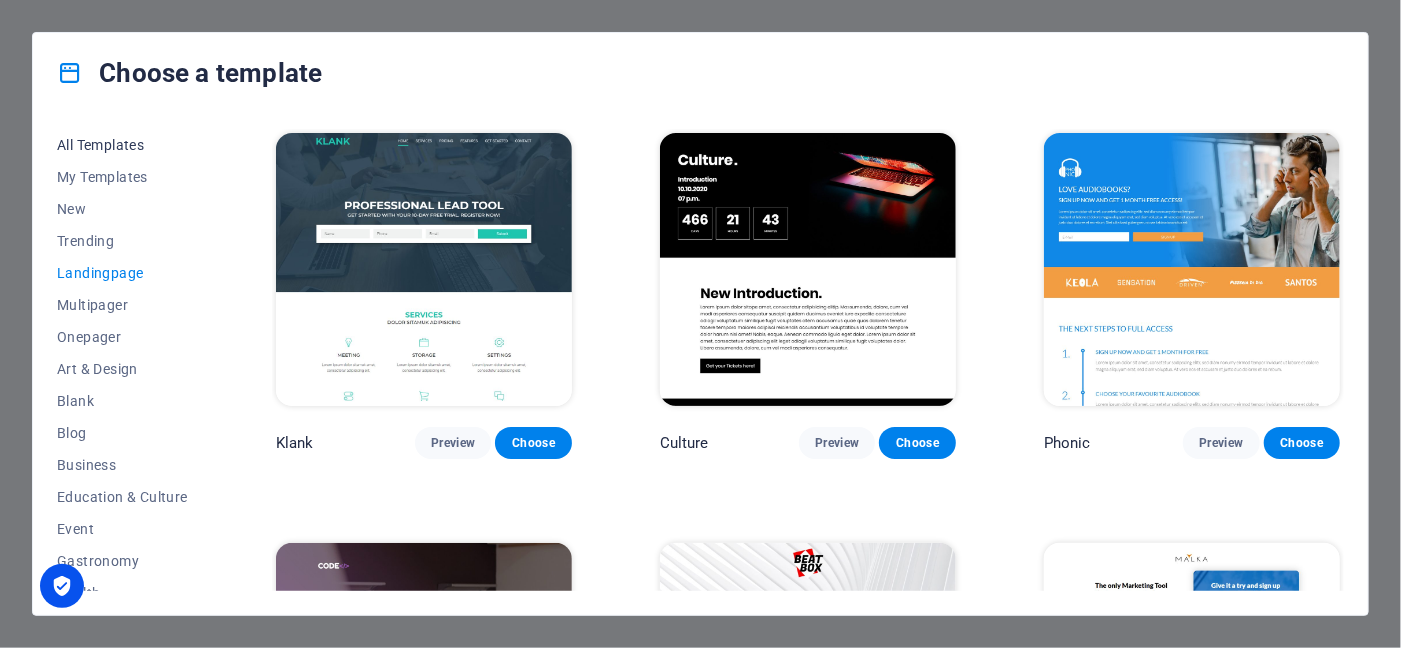 click on "All Templates" at bounding box center (122, 145) 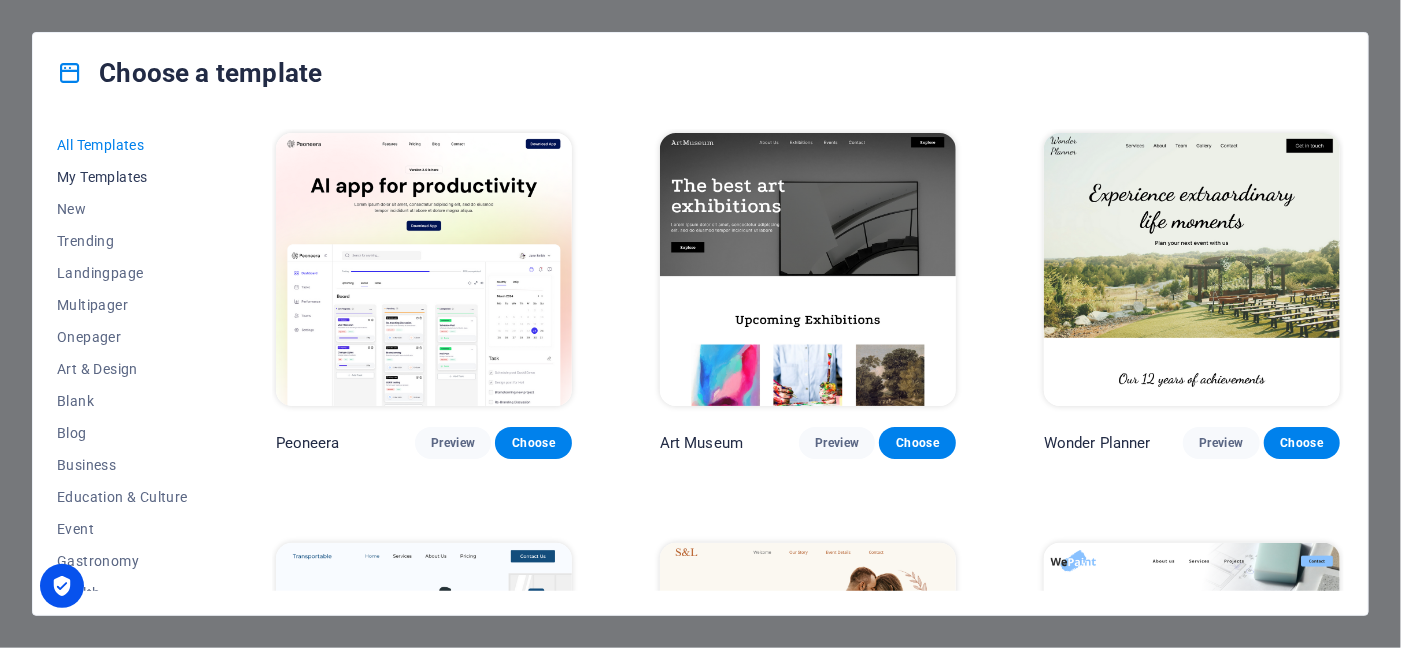 click on "My Templates" at bounding box center (122, 177) 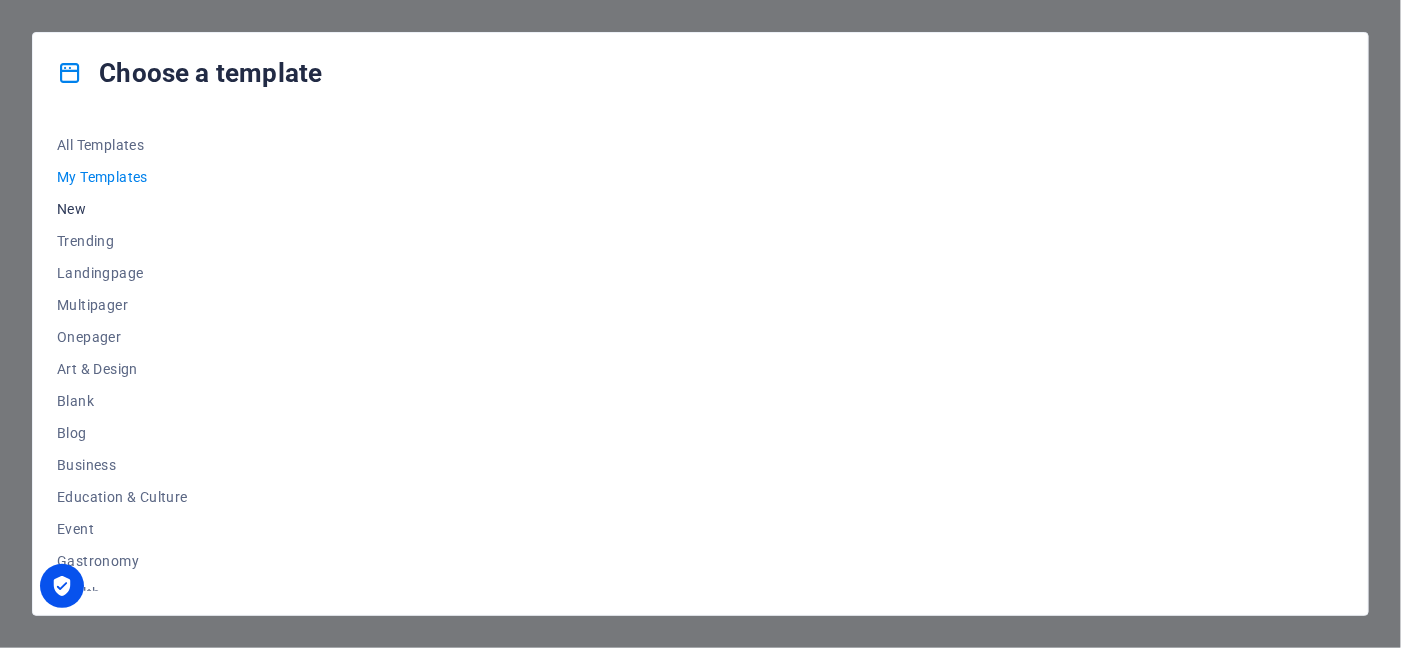 click on "New" at bounding box center [122, 209] 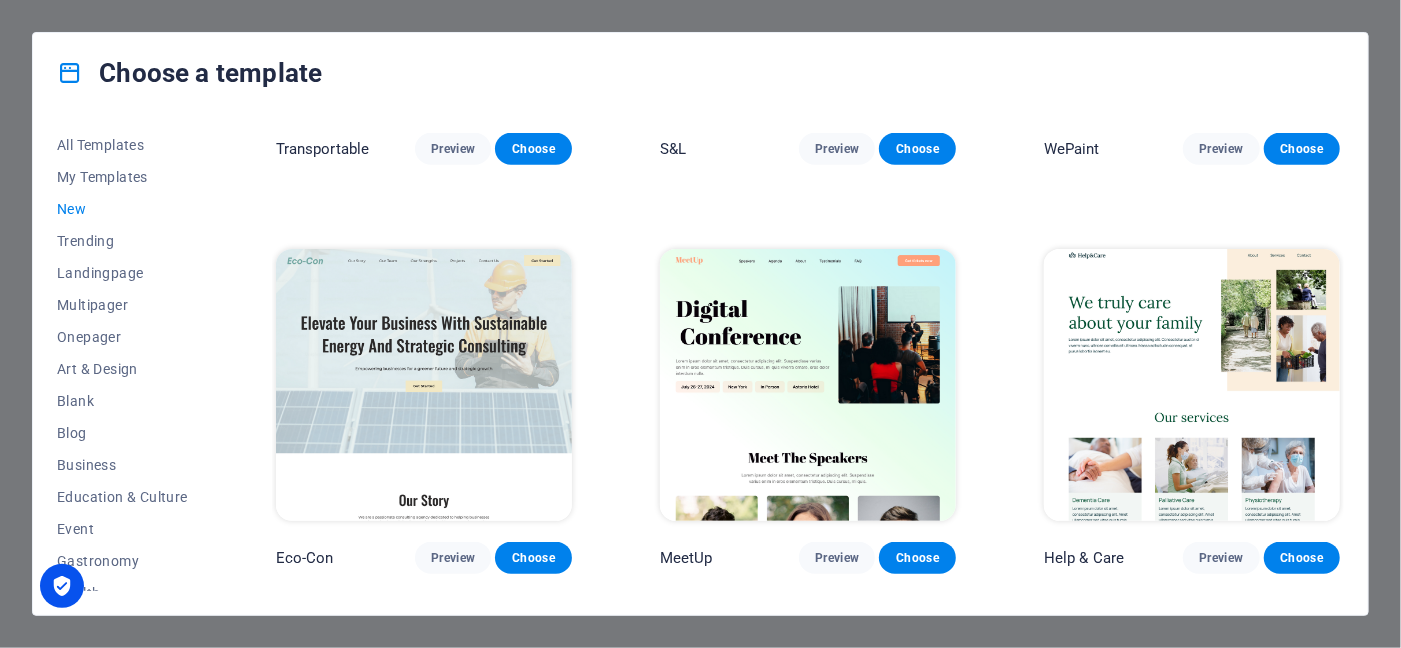 scroll, scrollTop: 804, scrollLeft: 0, axis: vertical 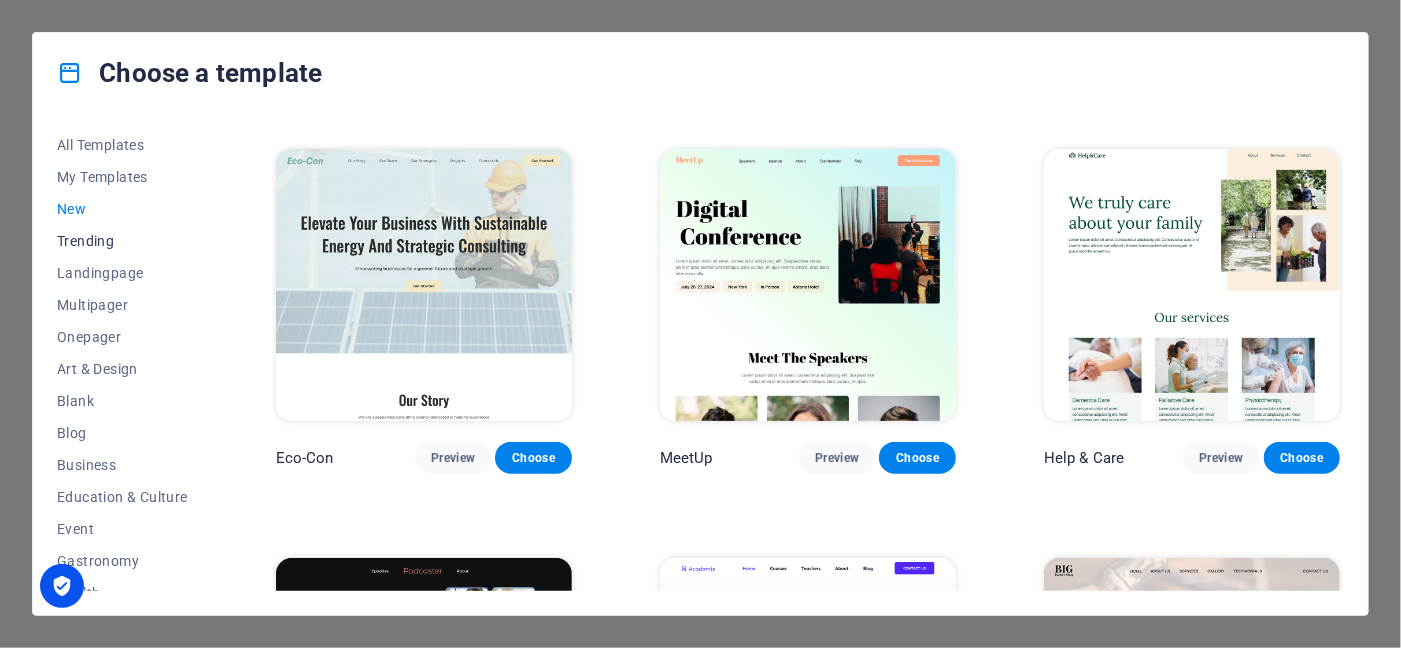 click on "Trending" at bounding box center [122, 241] 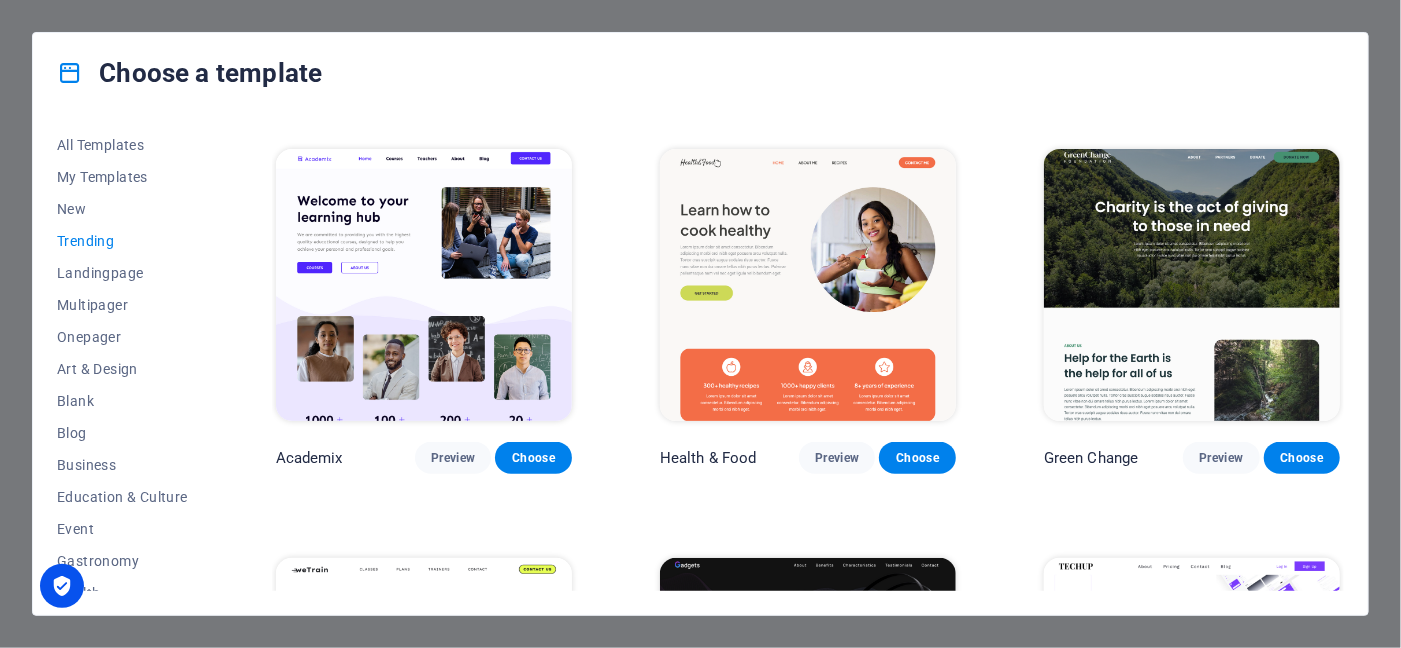 scroll, scrollTop: 396, scrollLeft: 0, axis: vertical 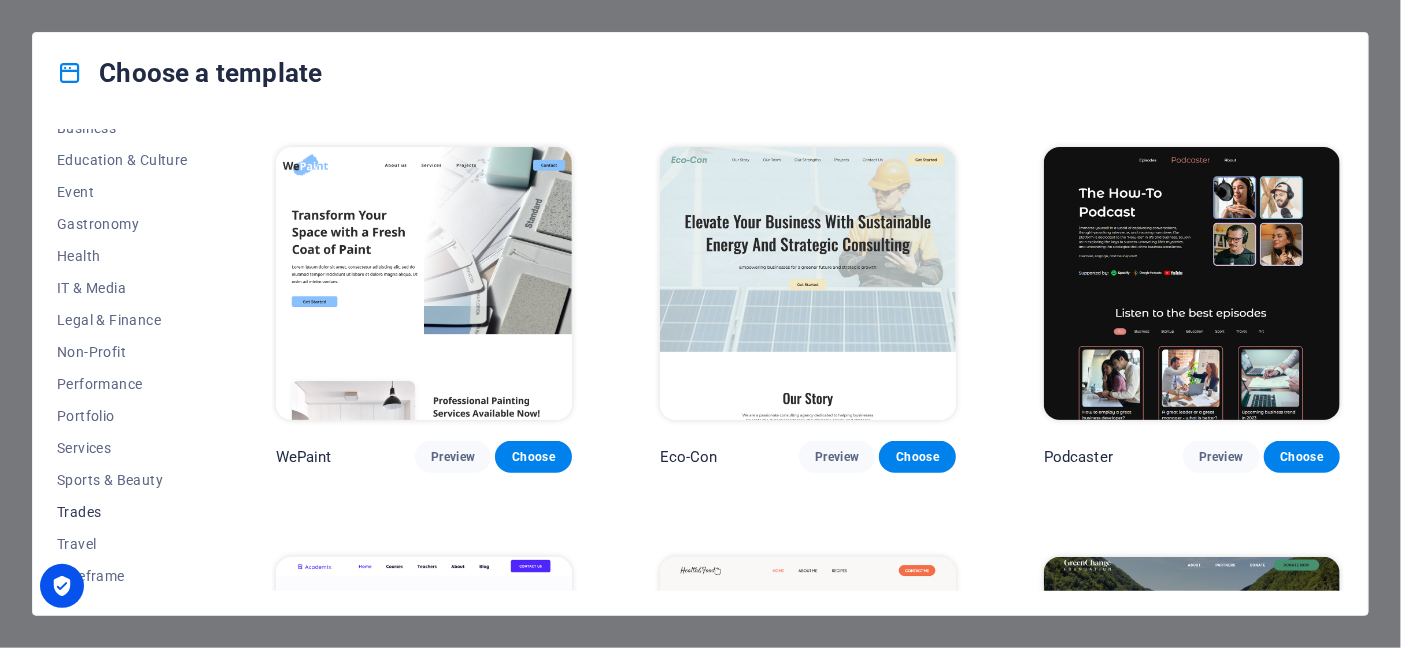 click on "Trades" at bounding box center [122, 512] 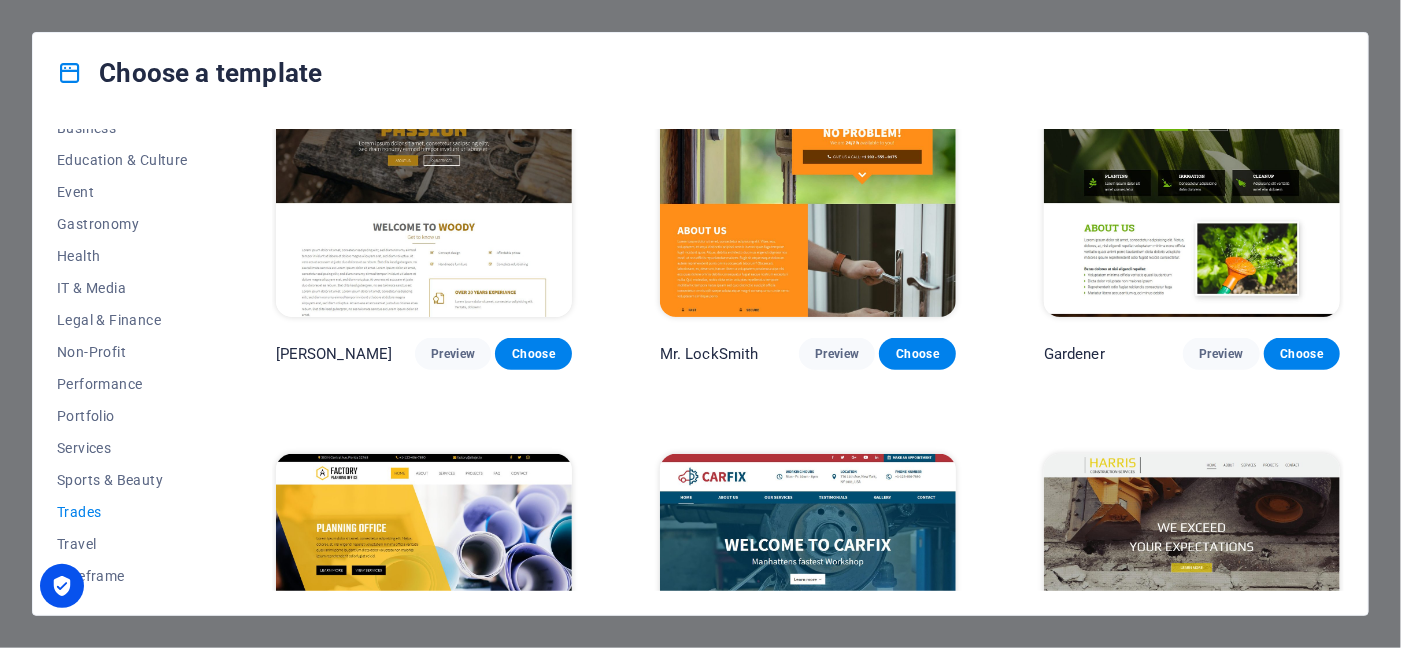 scroll, scrollTop: 681, scrollLeft: 0, axis: vertical 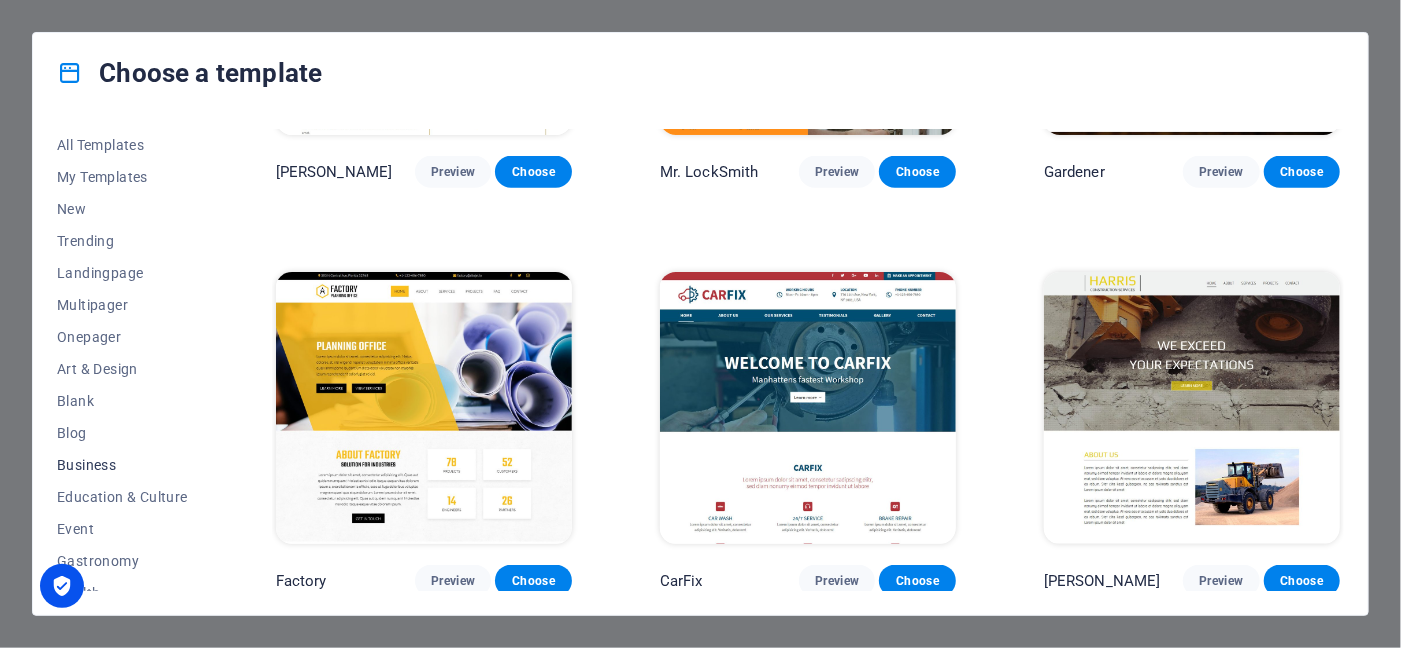 click on "Business" at bounding box center [122, 465] 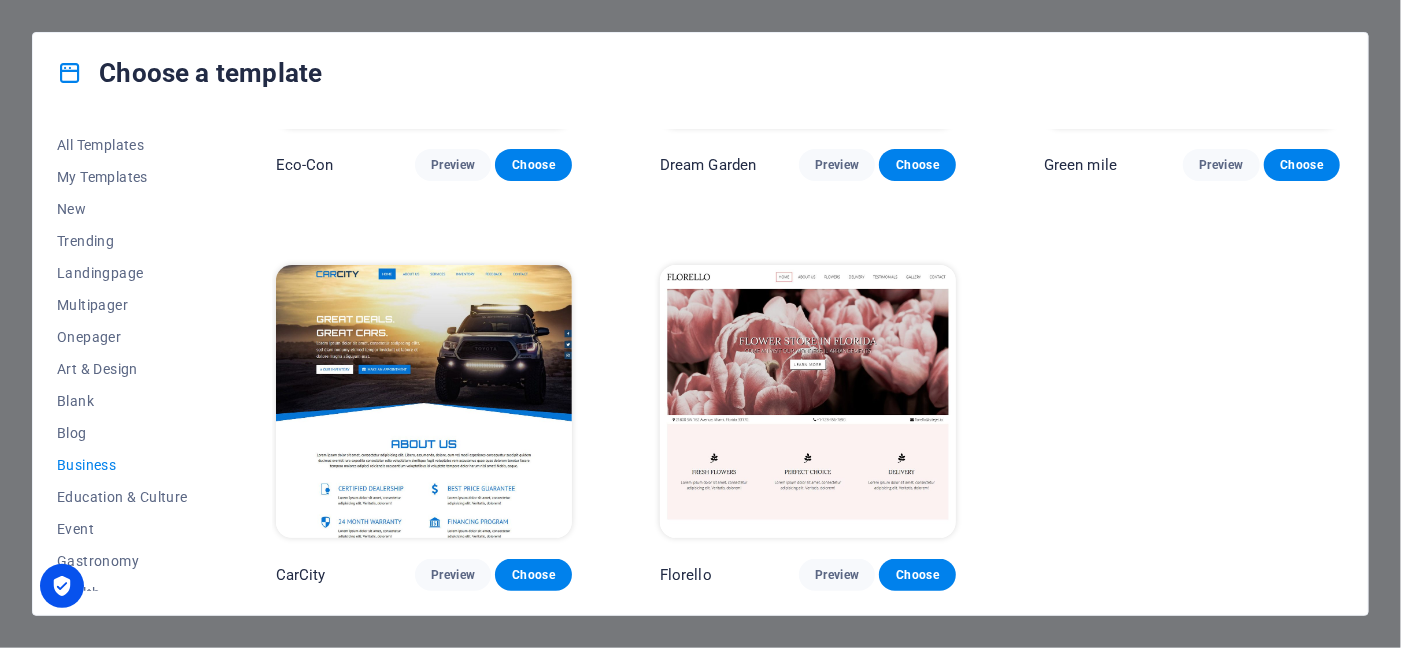 scroll, scrollTop: 273, scrollLeft: 0, axis: vertical 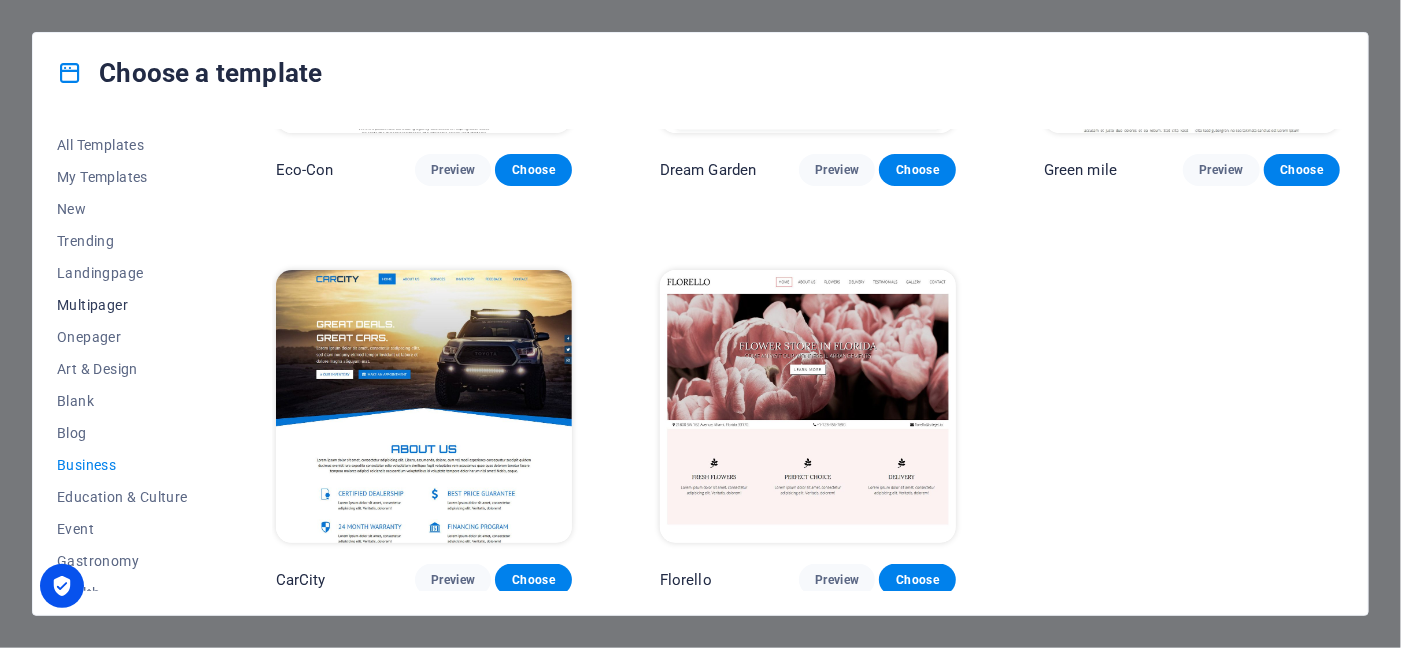 click on "Multipager" at bounding box center (122, 305) 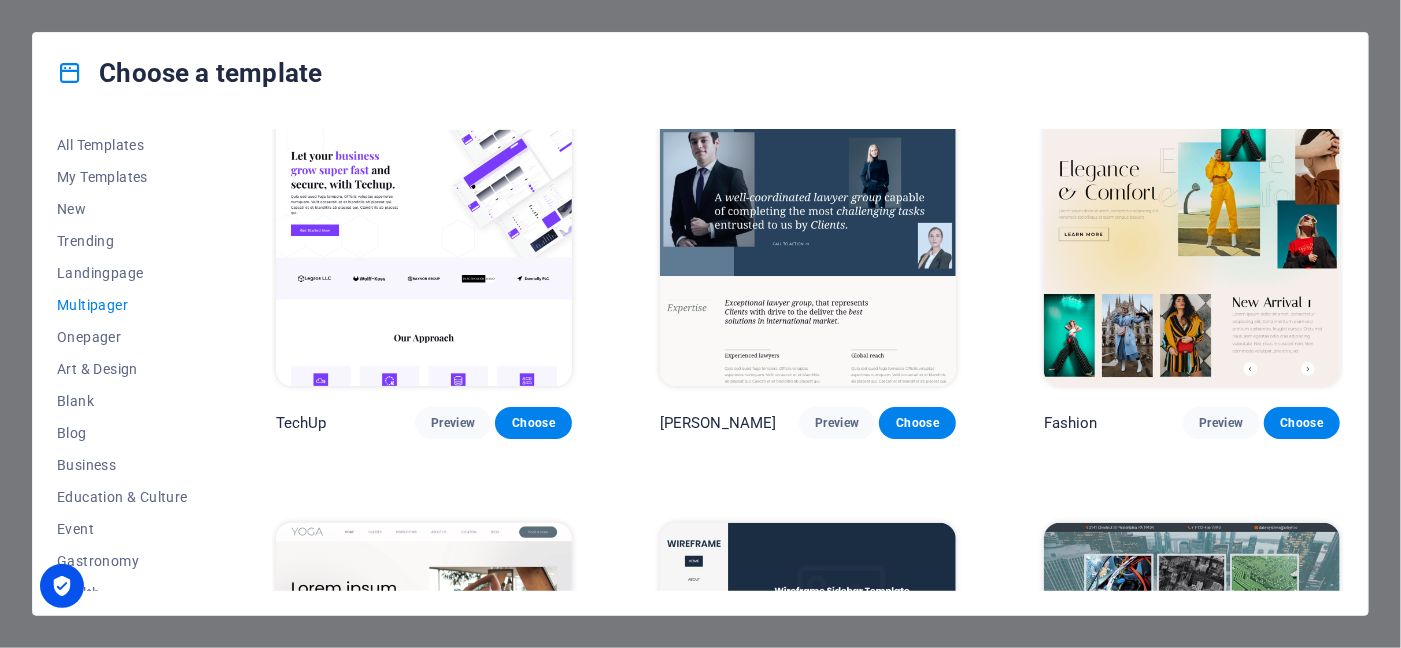 scroll, scrollTop: 3281, scrollLeft: 0, axis: vertical 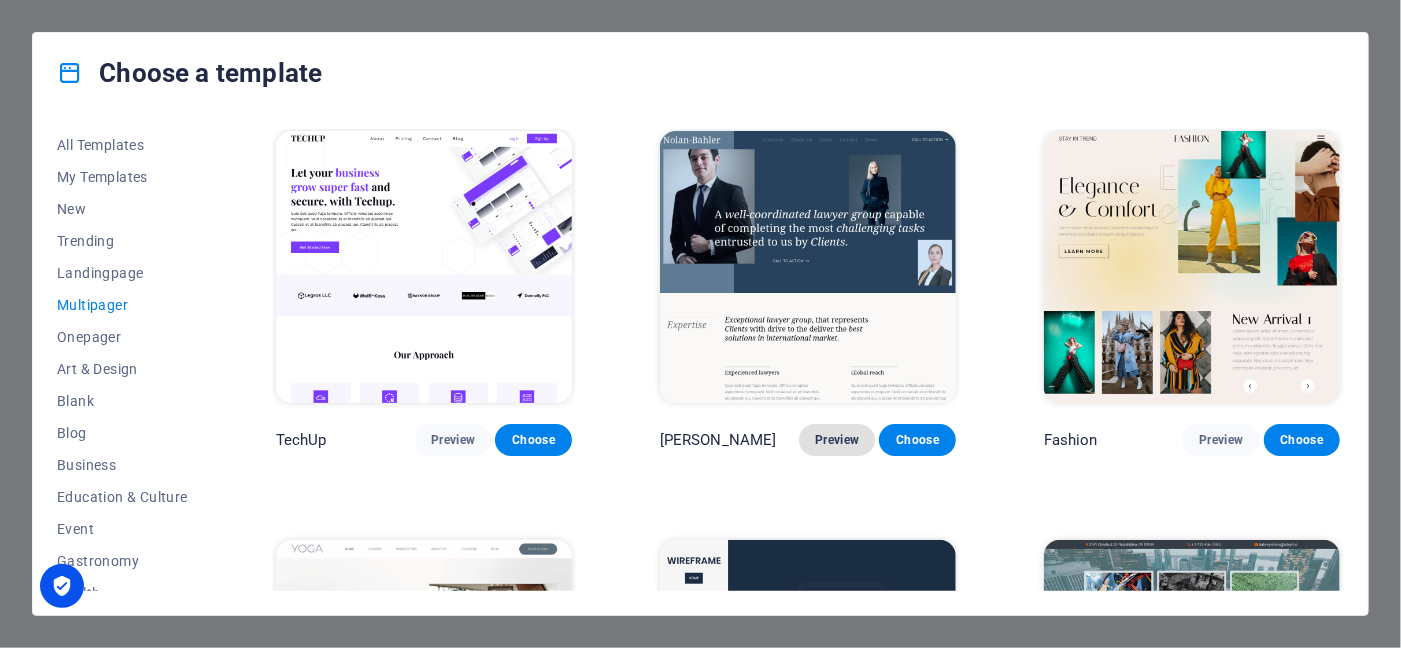 click on "Preview" at bounding box center (837, 440) 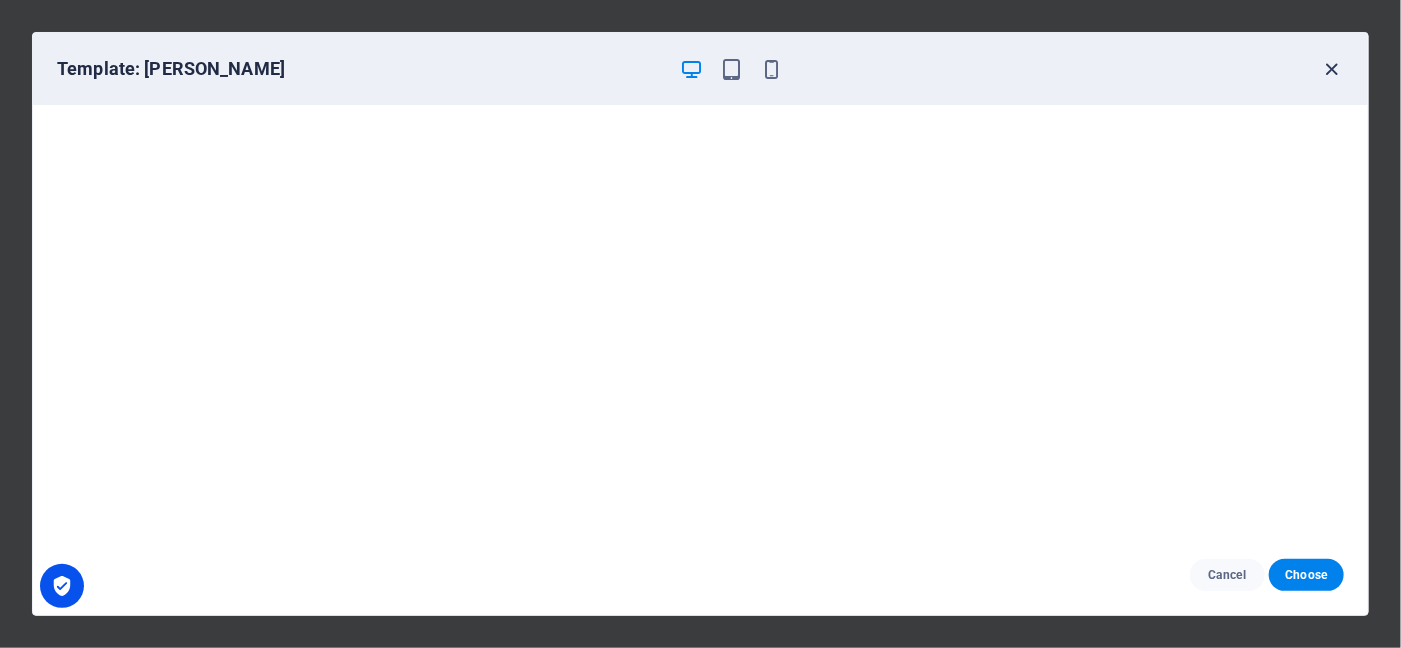 click at bounding box center [1332, 69] 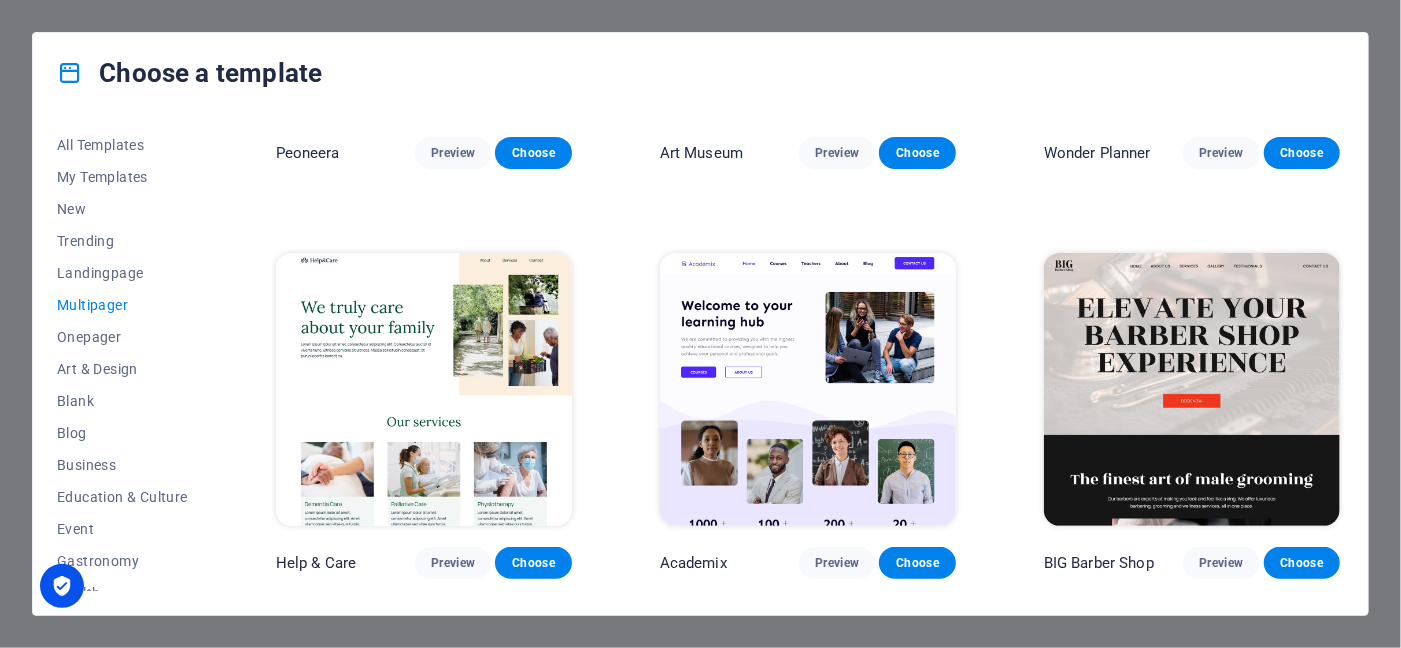 scroll, scrollTop: 0, scrollLeft: 0, axis: both 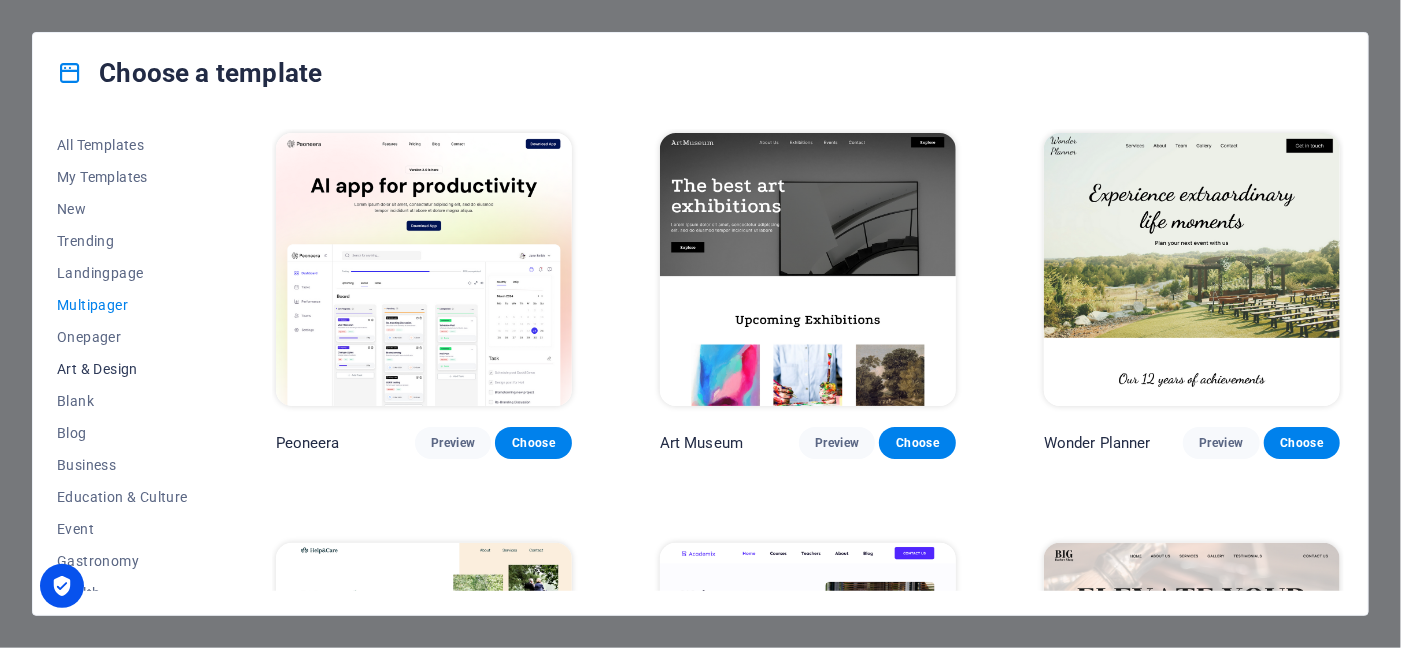 click on "Art & Design" at bounding box center (122, 369) 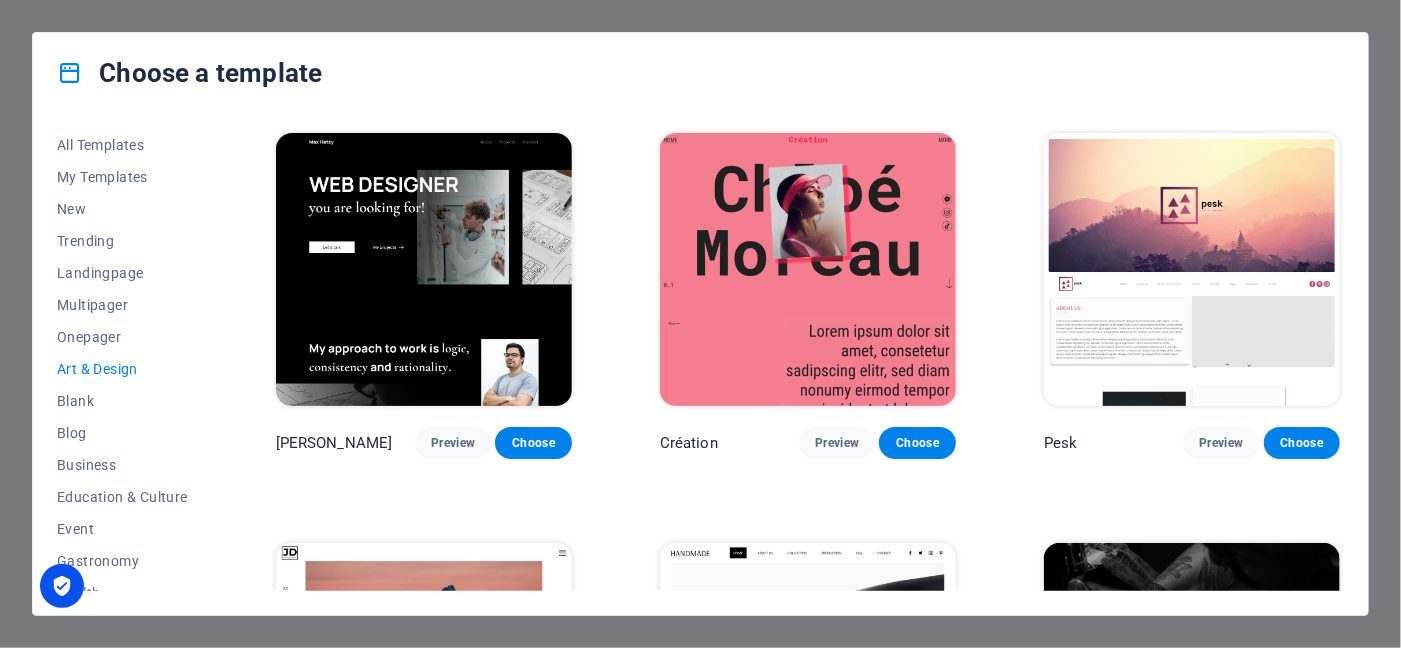 scroll, scrollTop: 99, scrollLeft: 0, axis: vertical 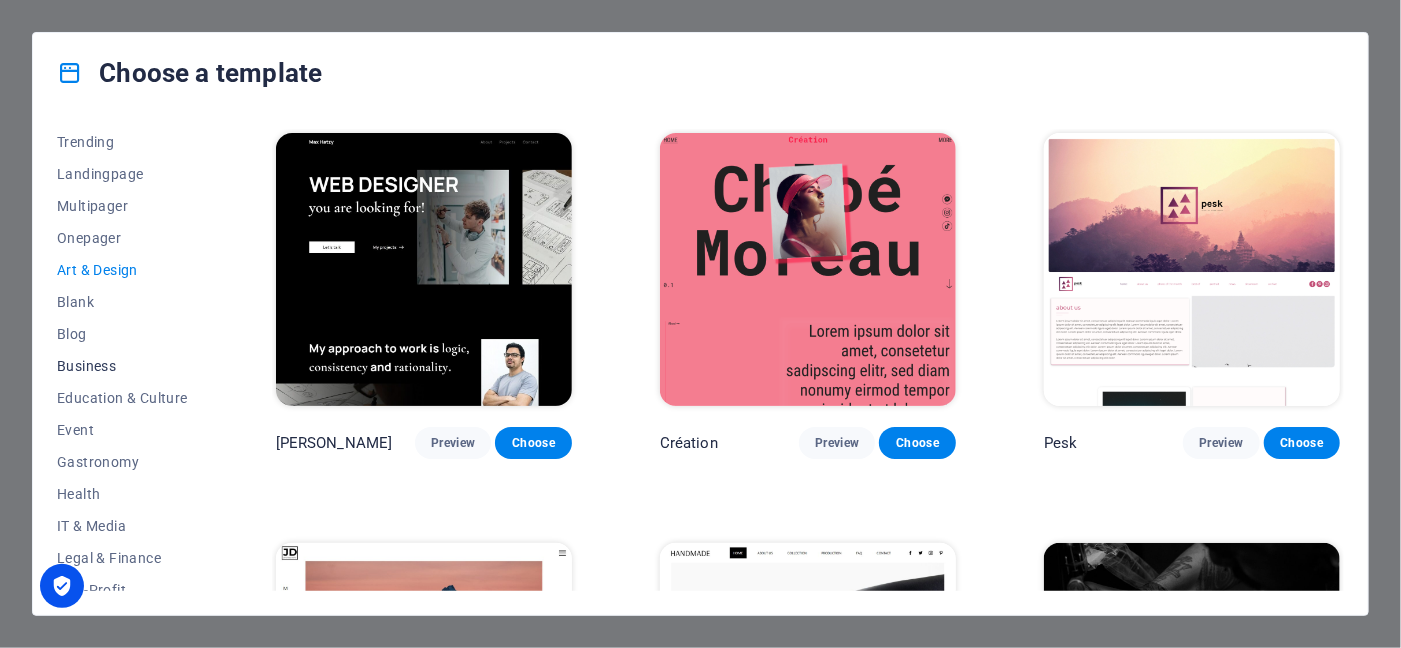 click on "Business" at bounding box center [122, 366] 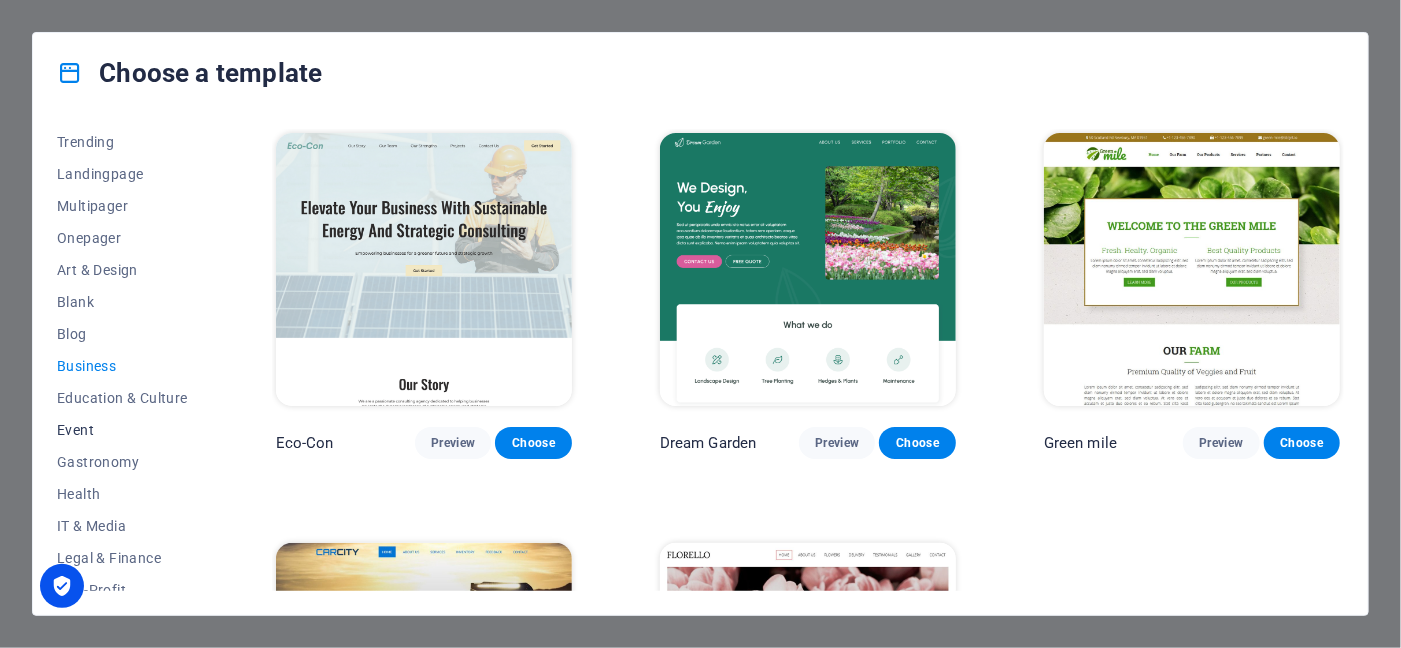 click on "Event" at bounding box center [122, 430] 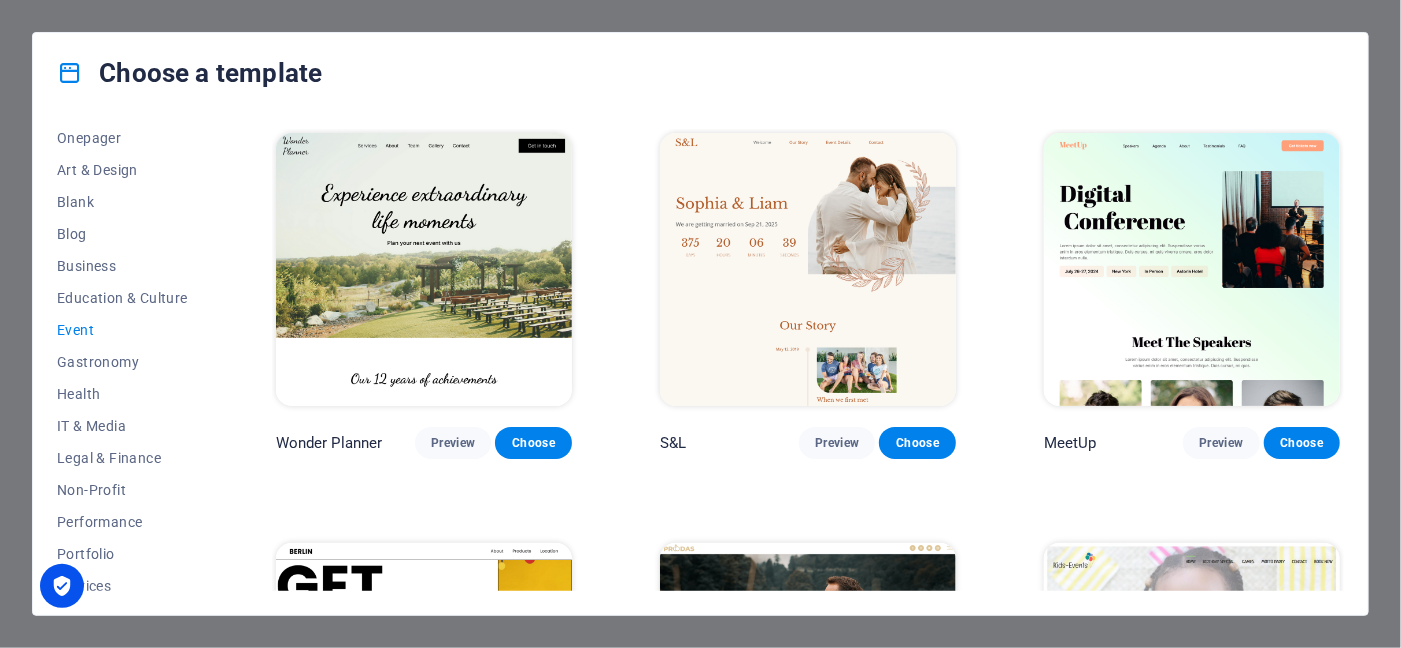 scroll, scrollTop: 300, scrollLeft: 0, axis: vertical 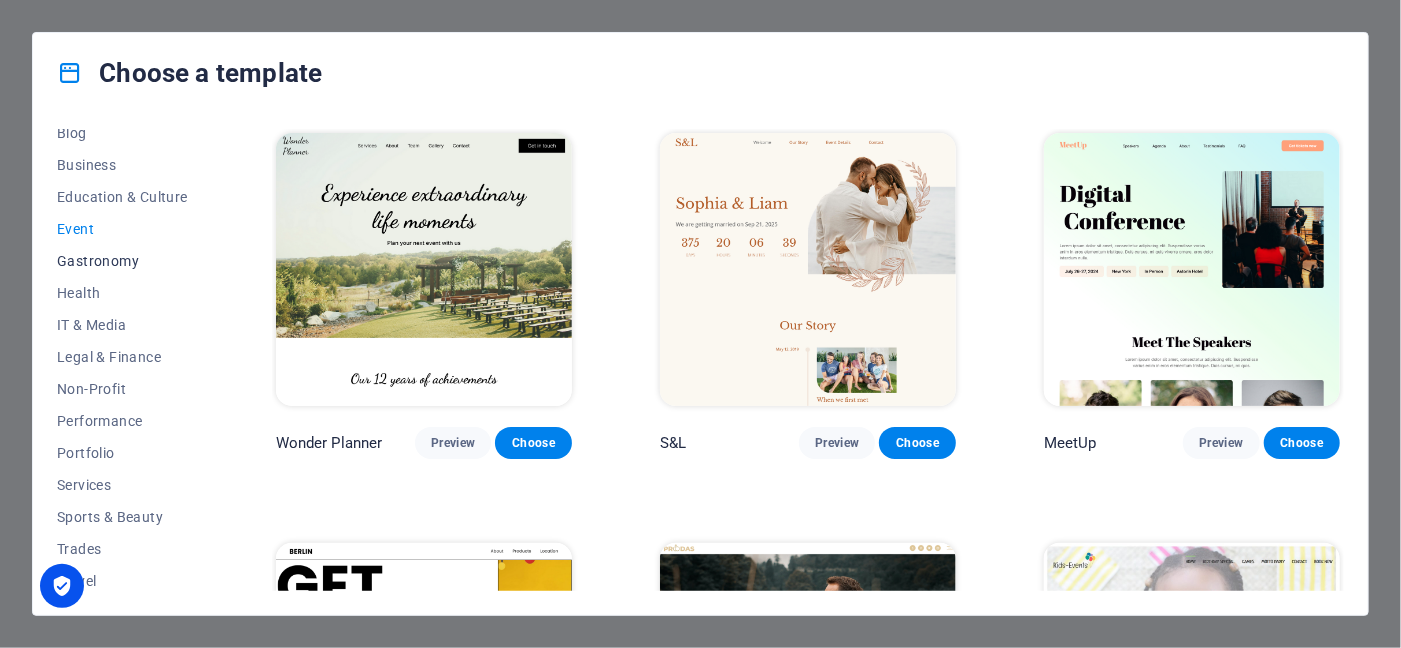 click on "Gastronomy" at bounding box center (122, 261) 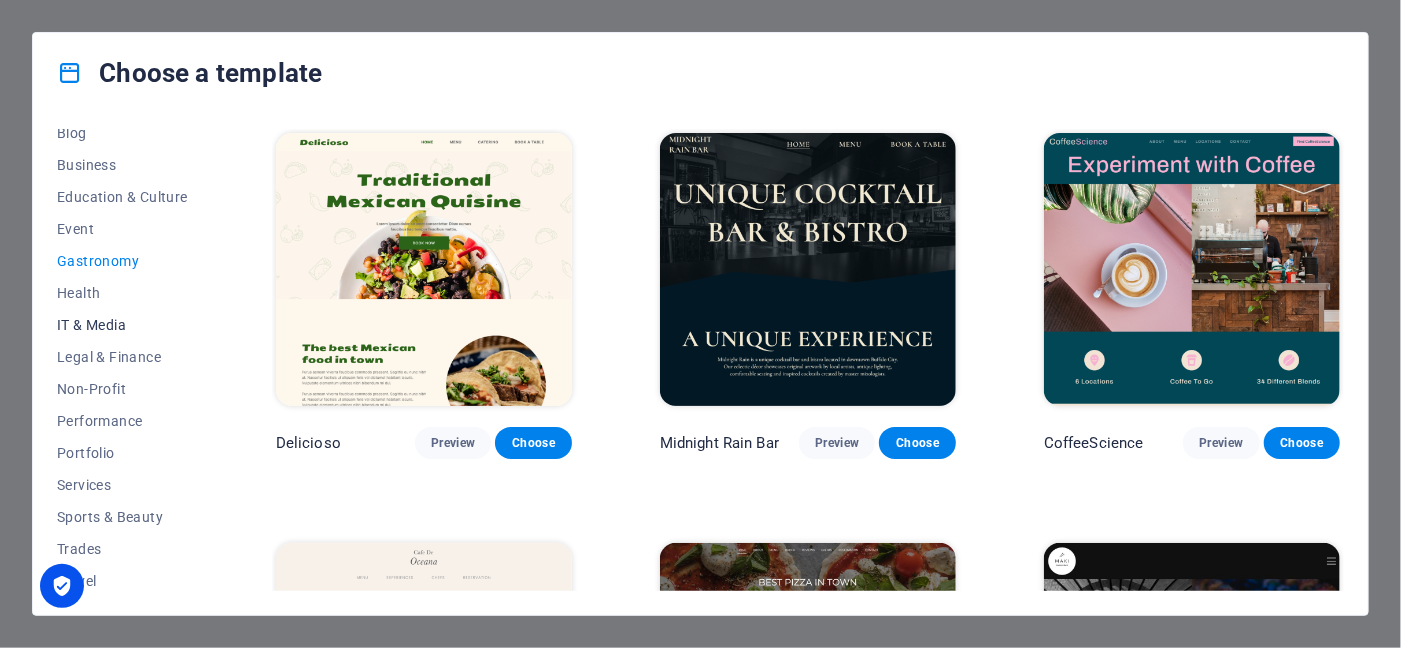click on "IT & Media" at bounding box center [122, 325] 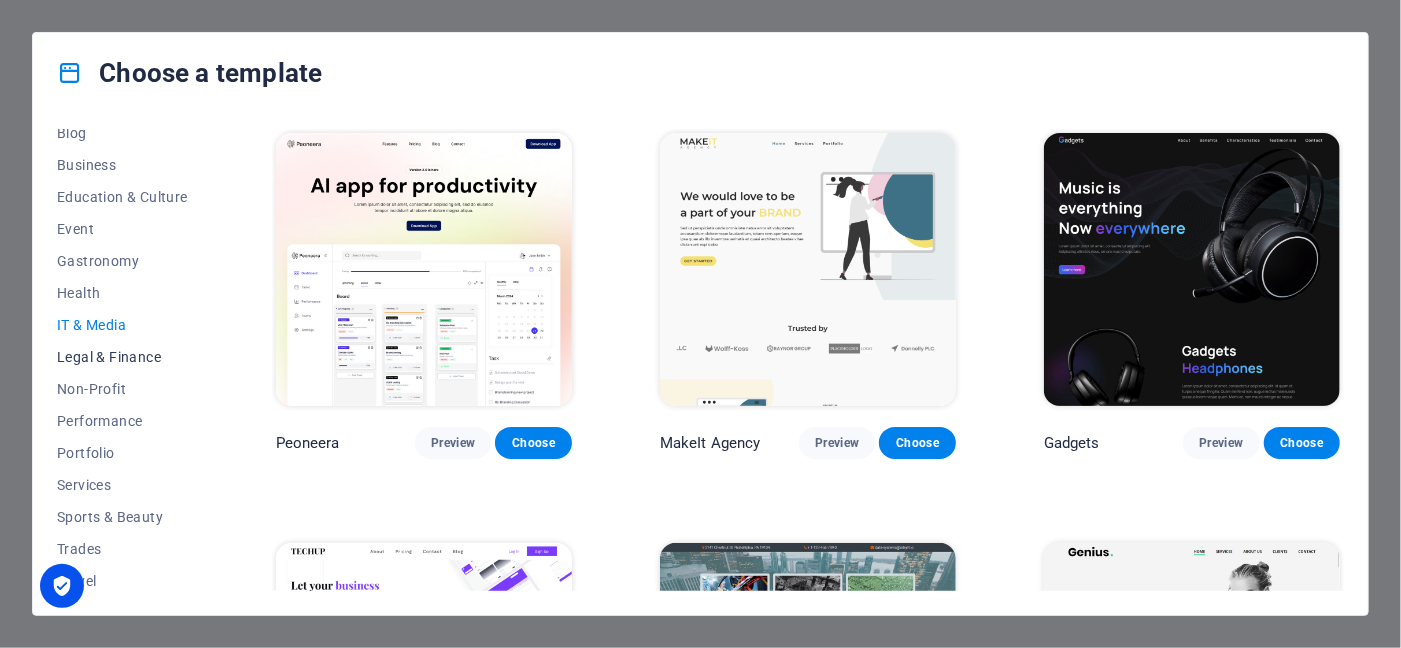 click on "Legal & Finance" at bounding box center [122, 357] 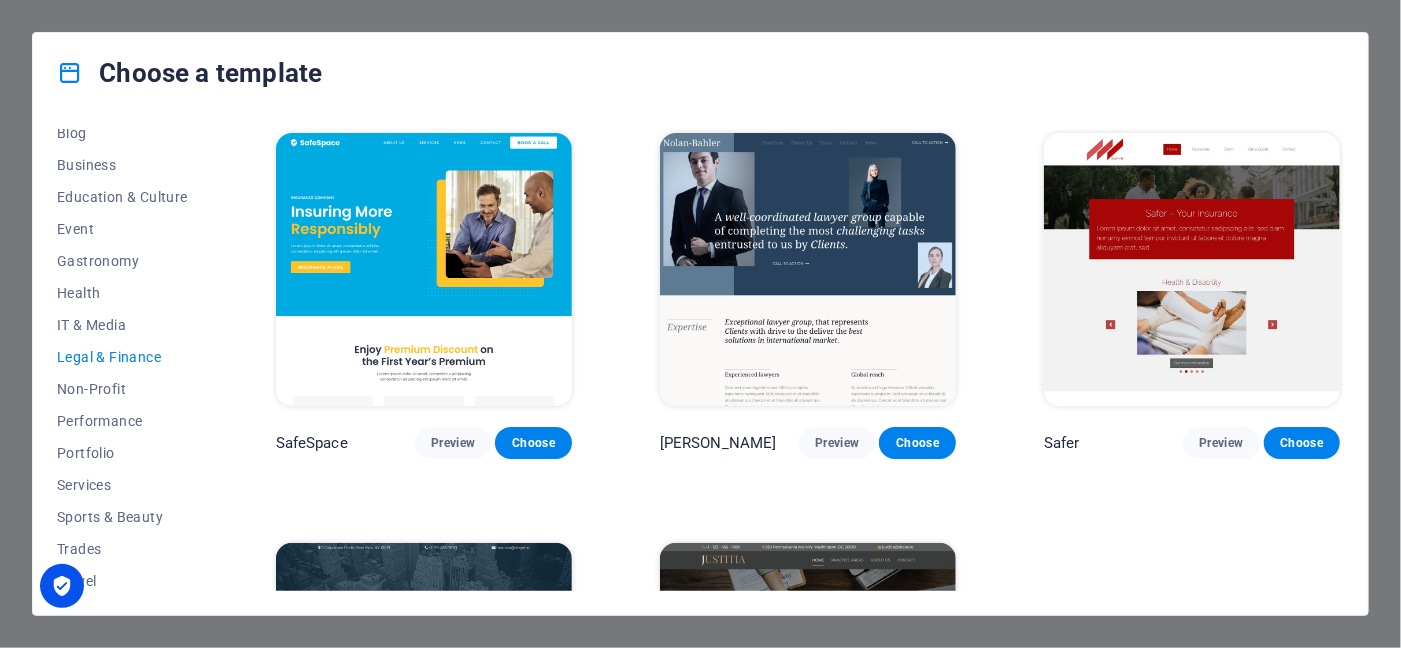 scroll, scrollTop: 337, scrollLeft: 0, axis: vertical 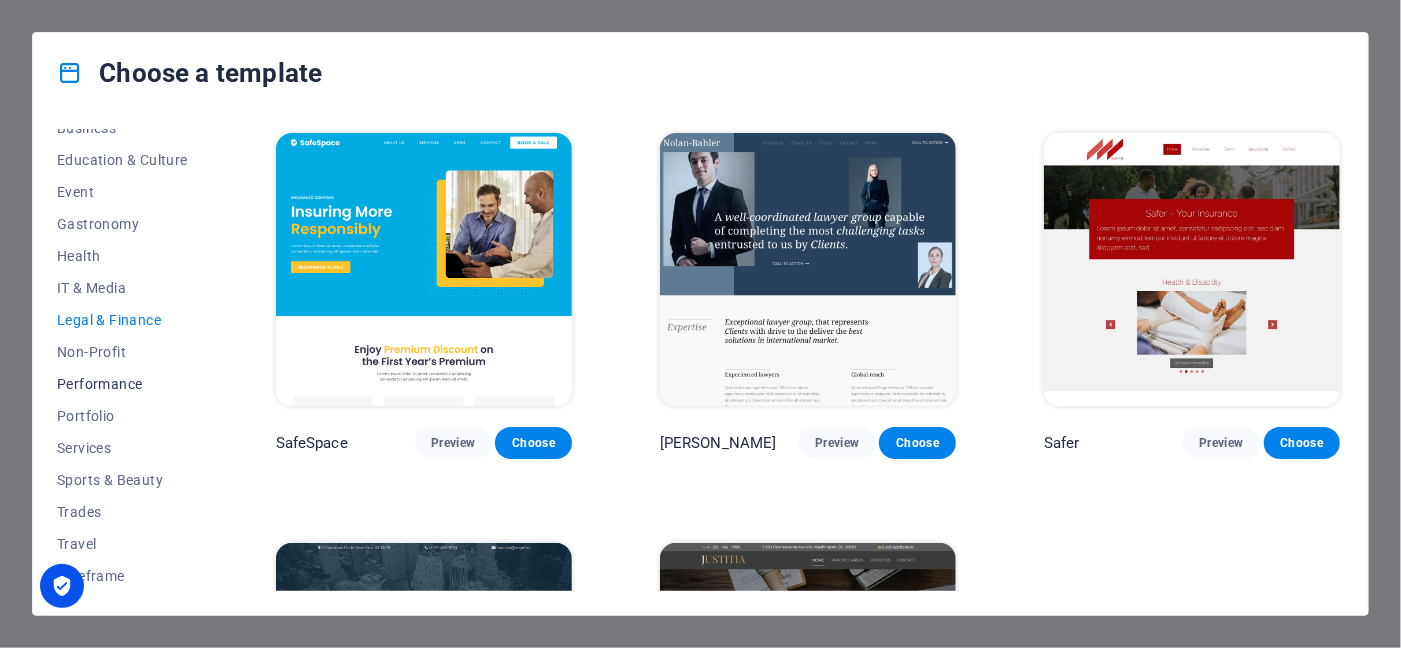 click on "Performance" at bounding box center [122, 384] 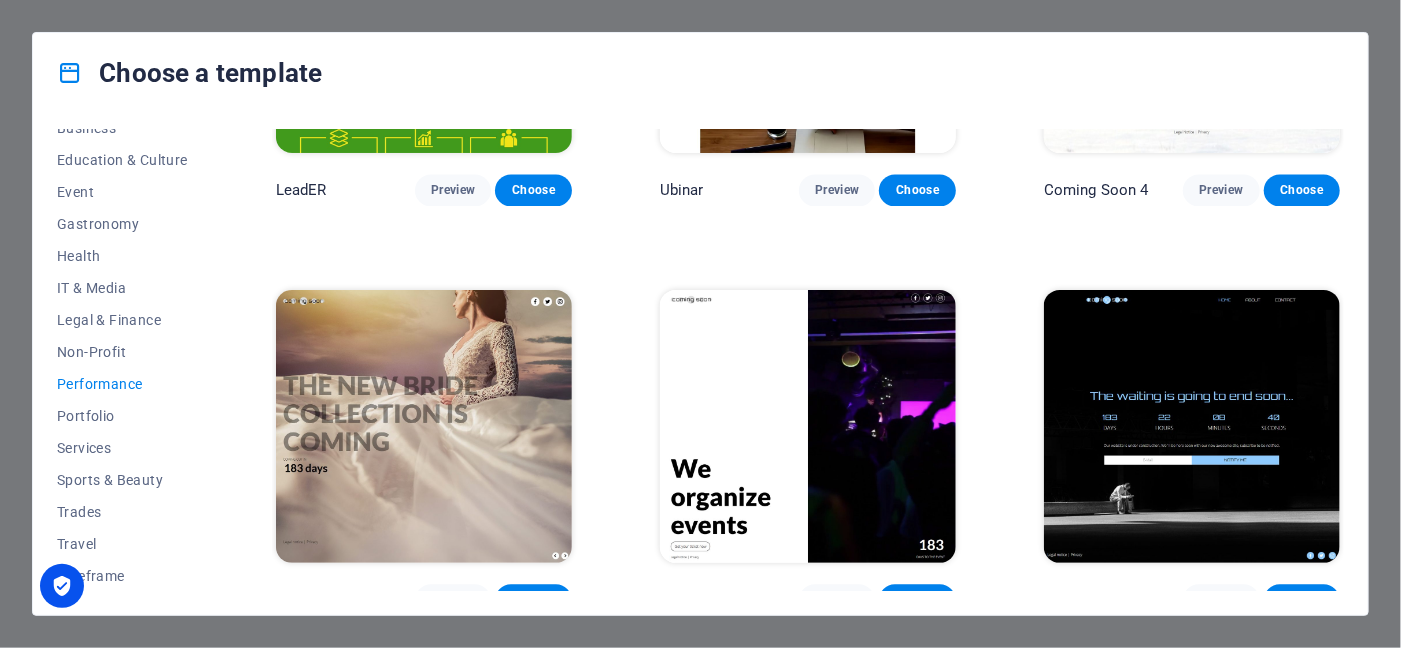 scroll, scrollTop: 1904, scrollLeft: 0, axis: vertical 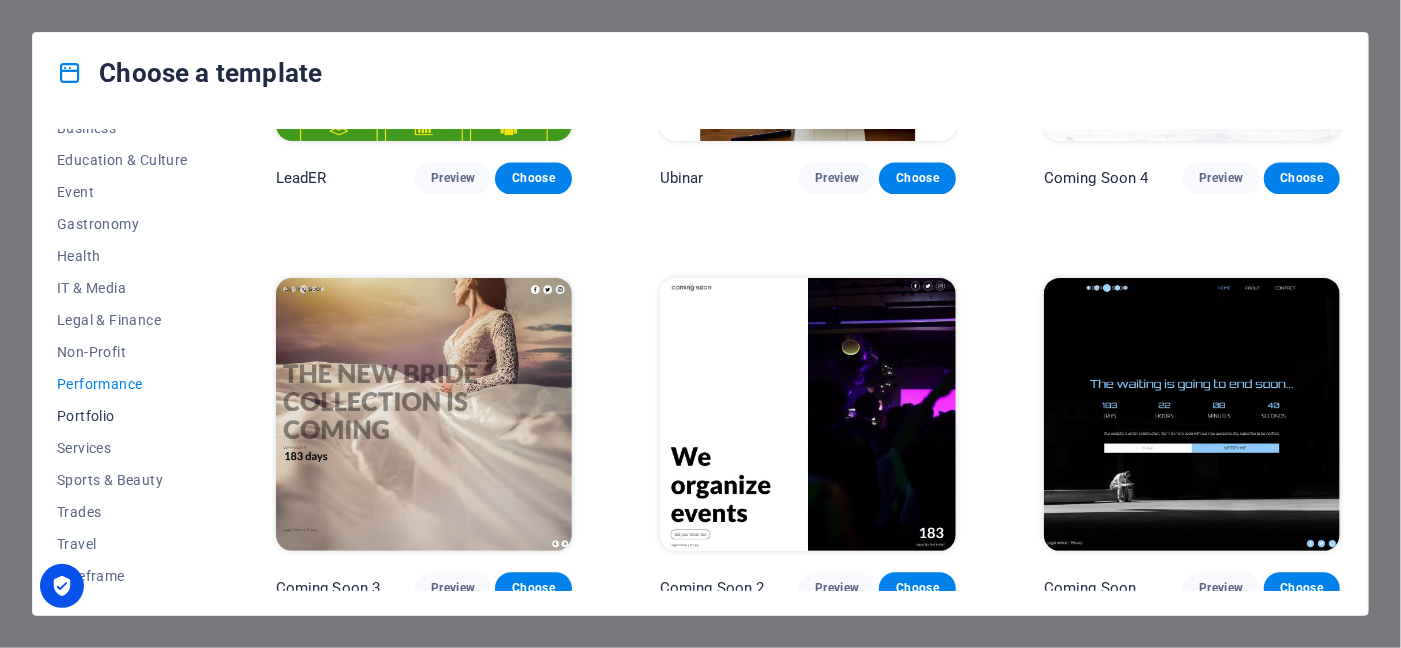 click on "Portfolio" at bounding box center (122, 416) 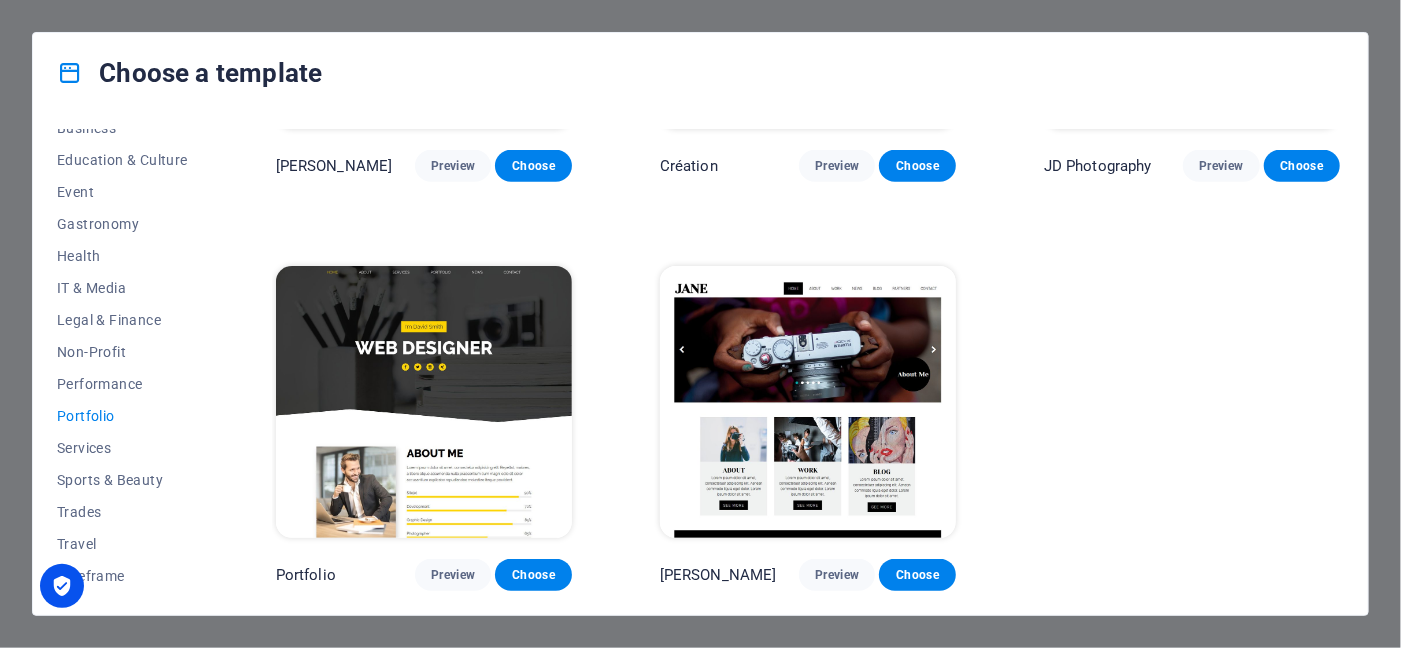 scroll, scrollTop: 681, scrollLeft: 0, axis: vertical 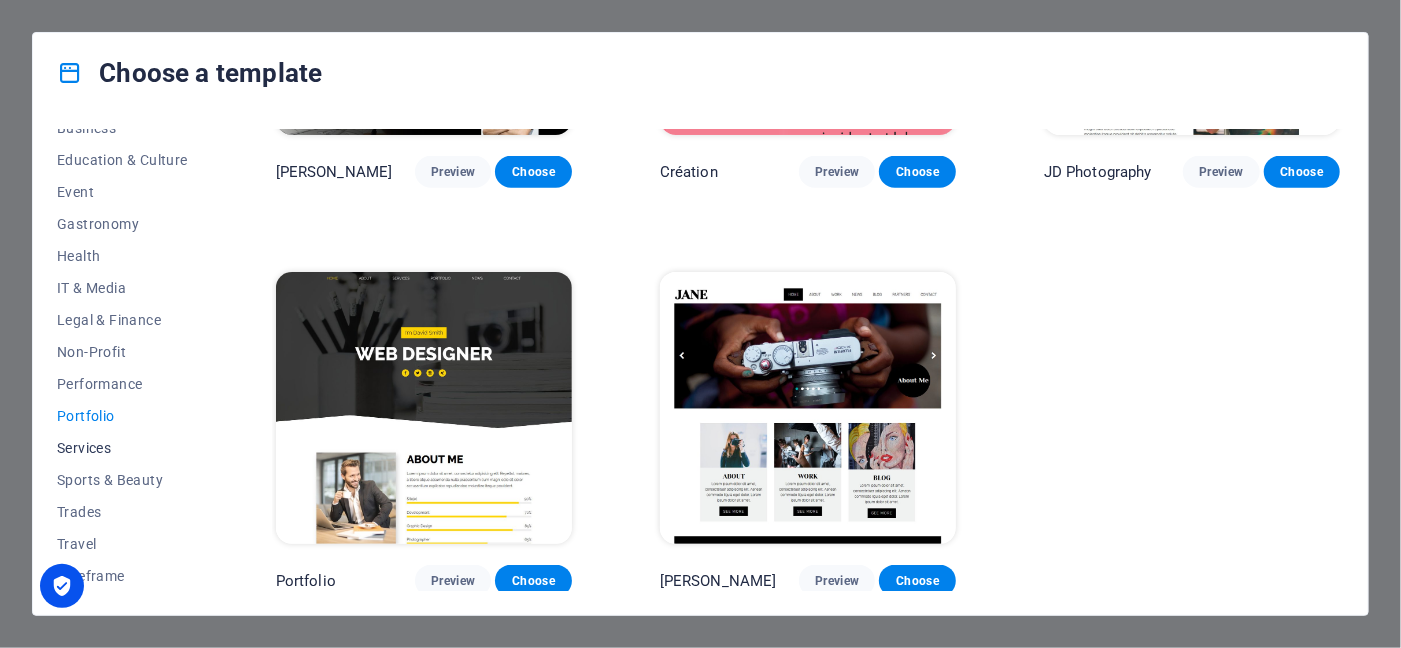 click on "Services" at bounding box center [122, 448] 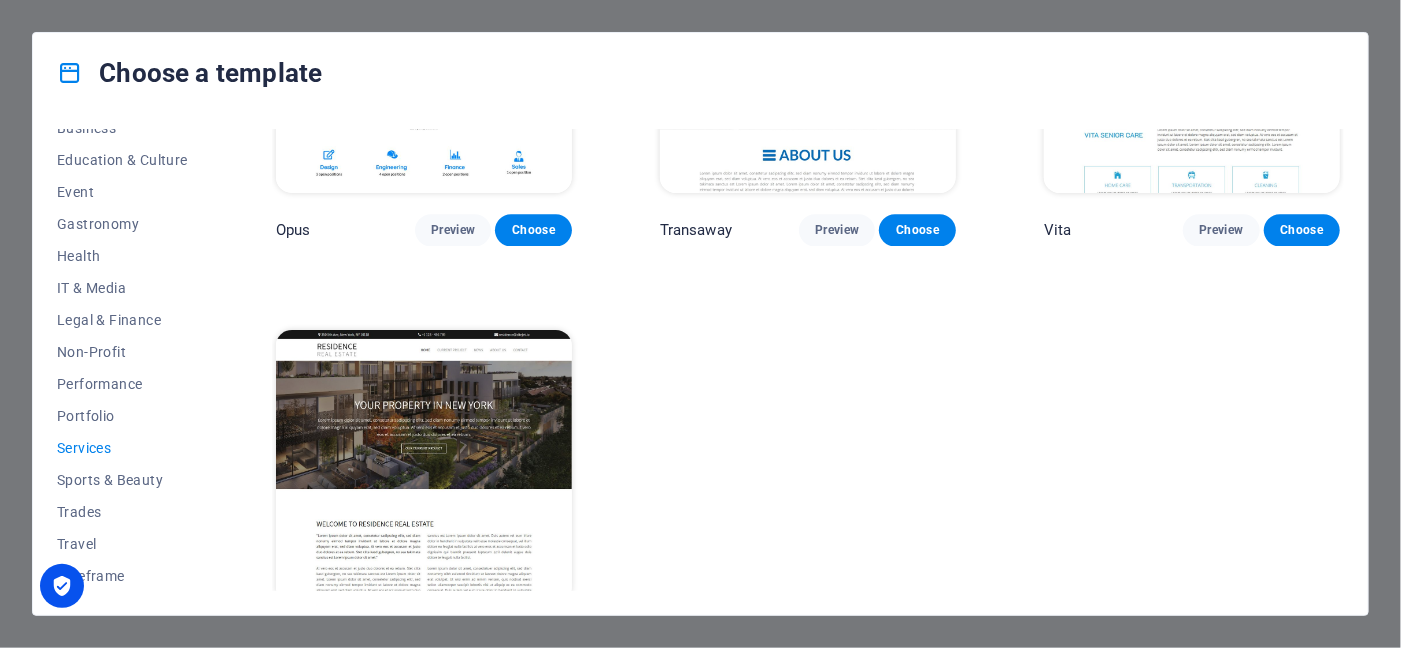 scroll, scrollTop: 2304, scrollLeft: 0, axis: vertical 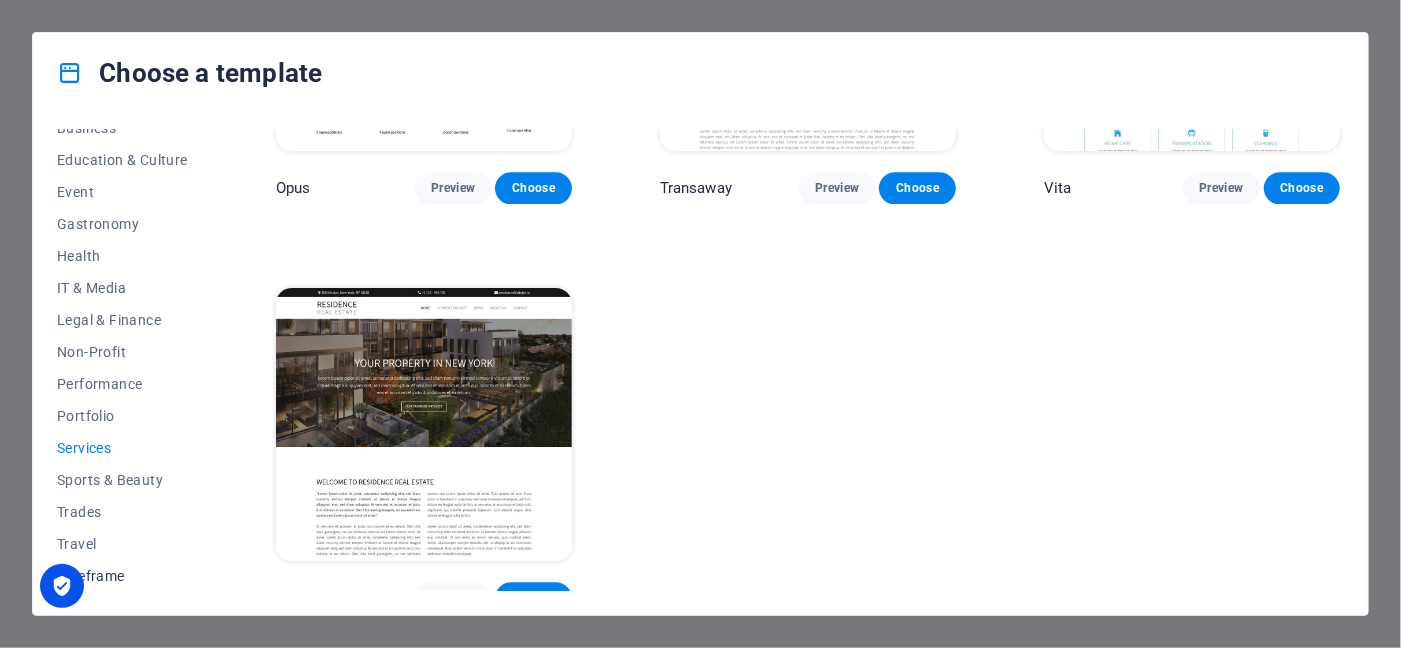 click on "Wireframe" at bounding box center (122, 576) 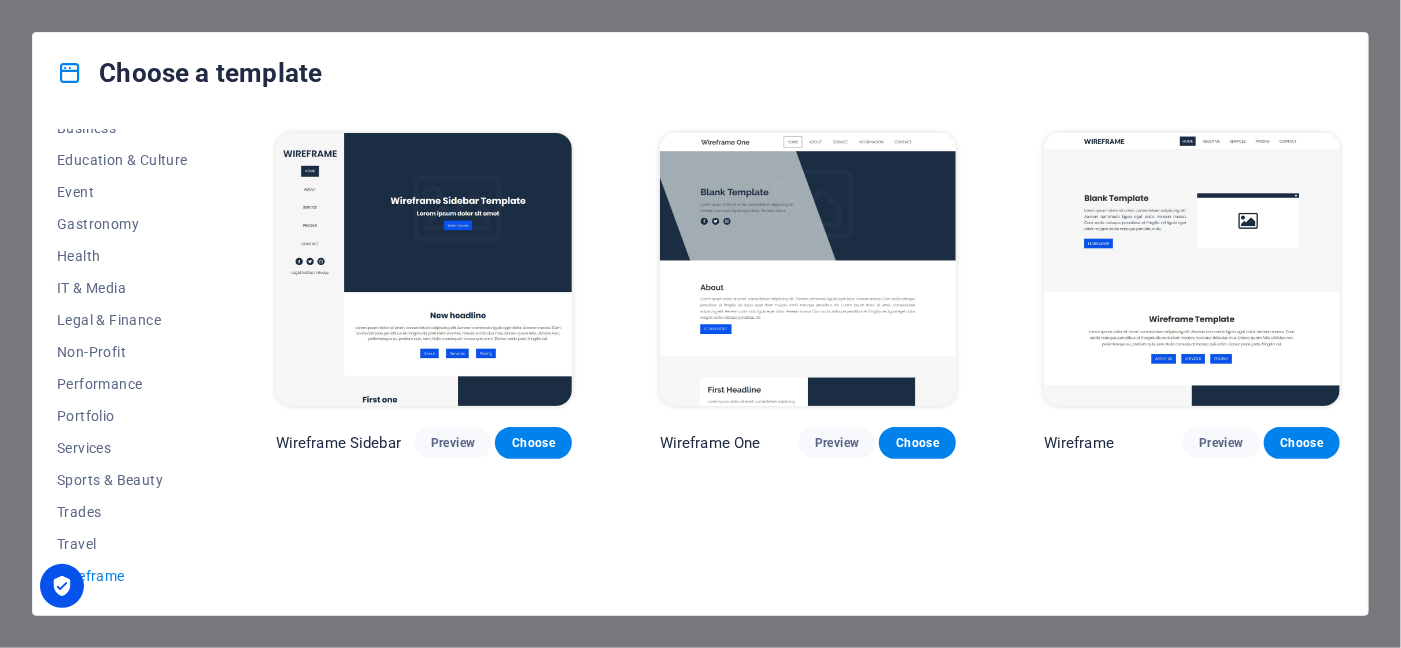 scroll, scrollTop: 0, scrollLeft: 0, axis: both 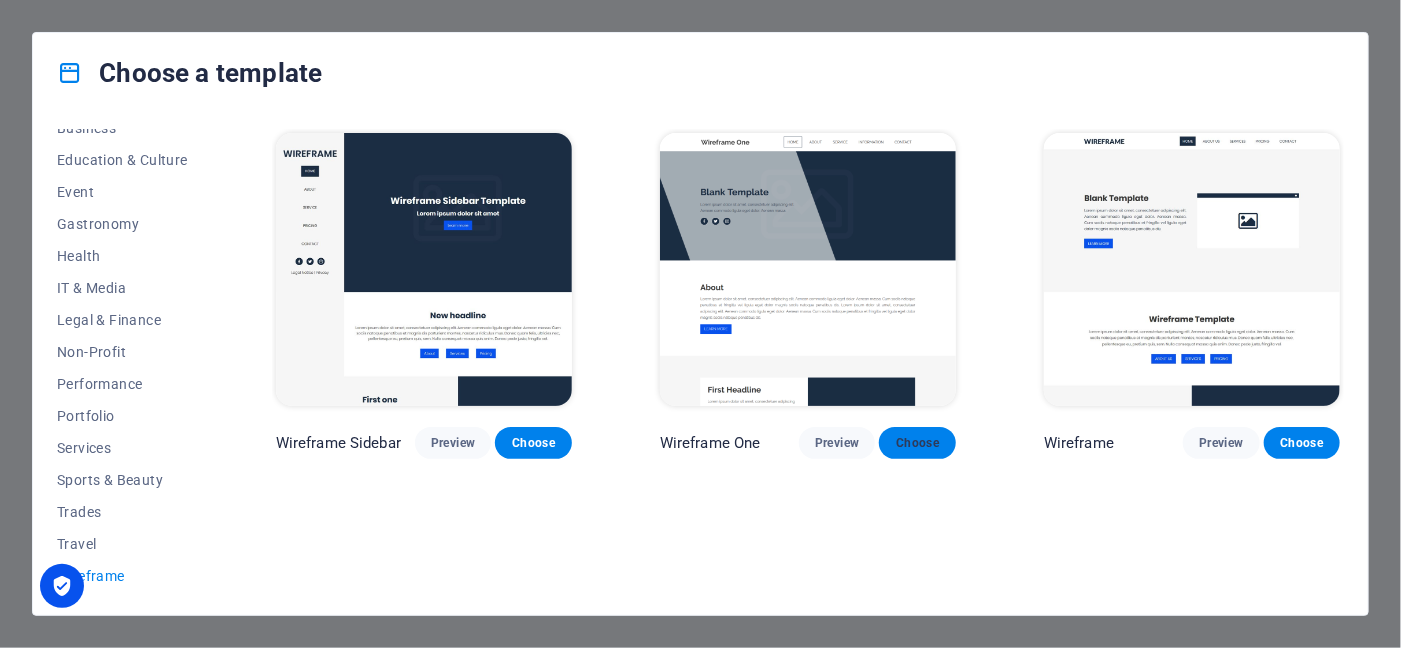 click on "Choose" at bounding box center (917, 443) 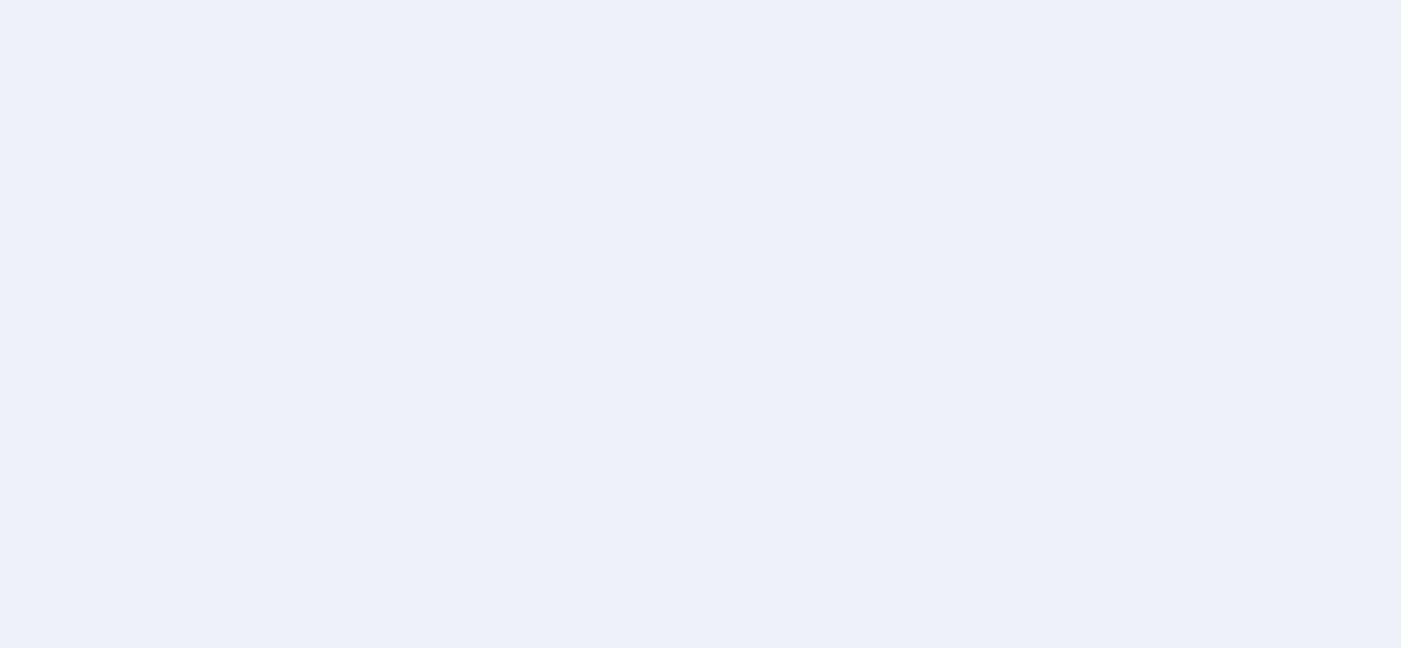 scroll, scrollTop: 0, scrollLeft: 0, axis: both 